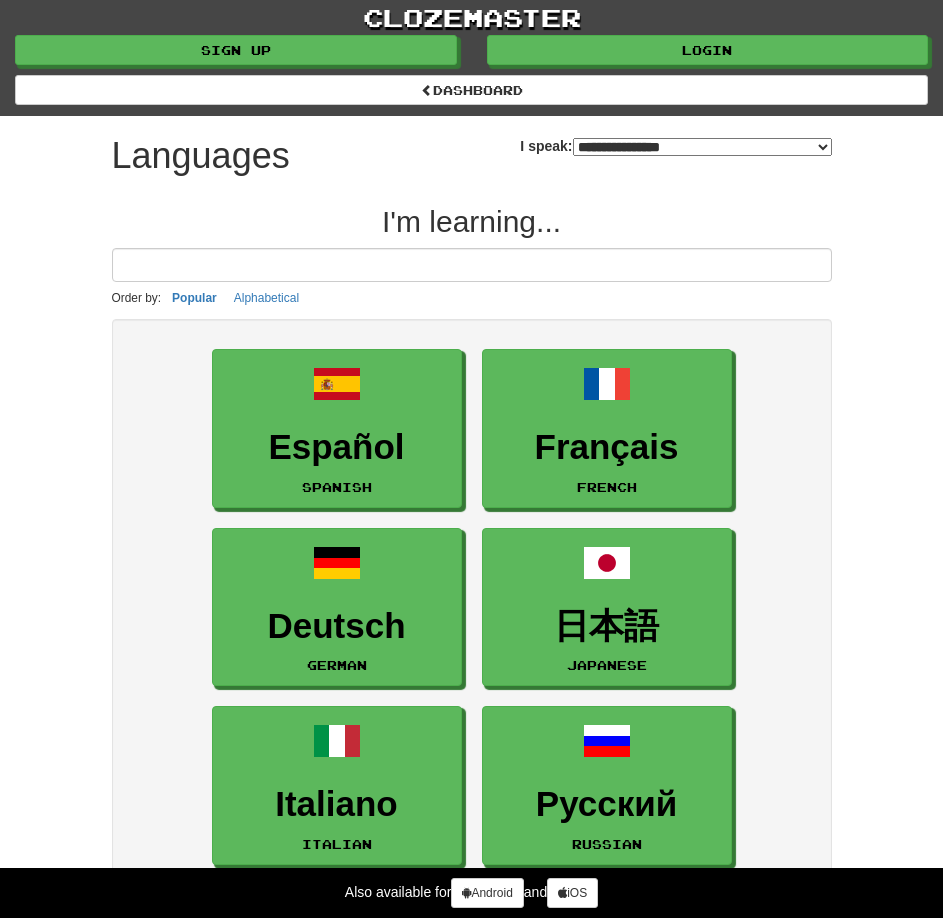 select on "*******" 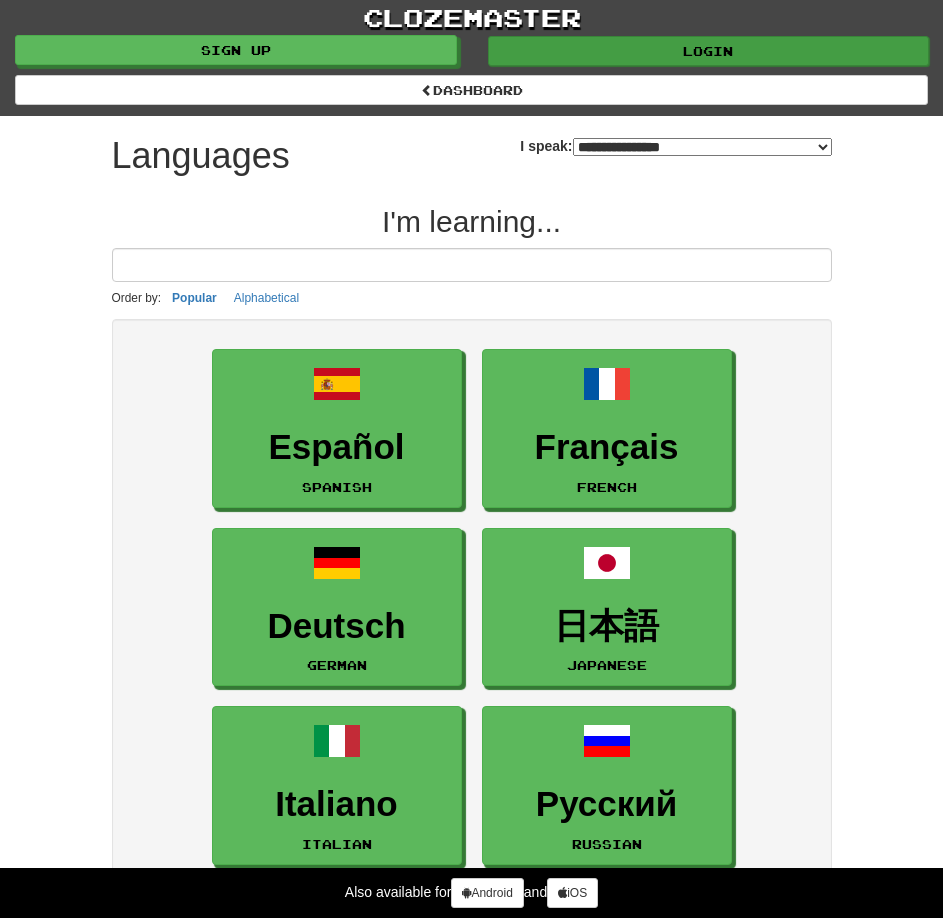 scroll, scrollTop: 0, scrollLeft: 0, axis: both 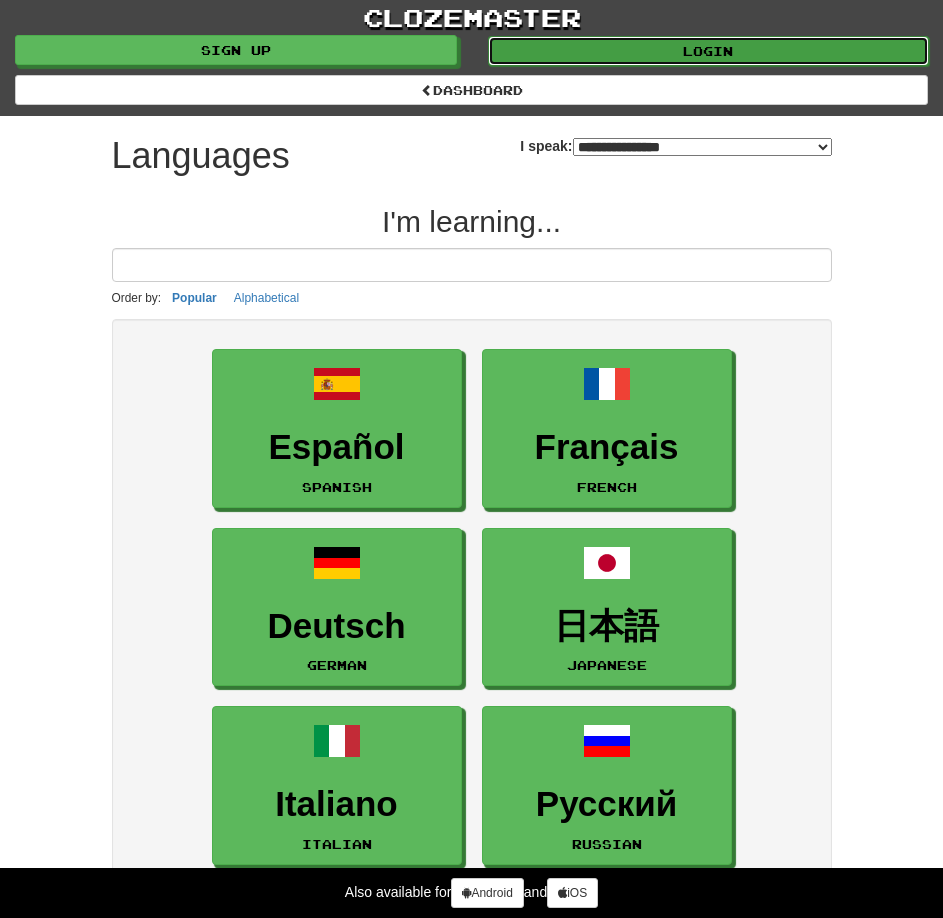 click on "Login" at bounding box center (709, 51) 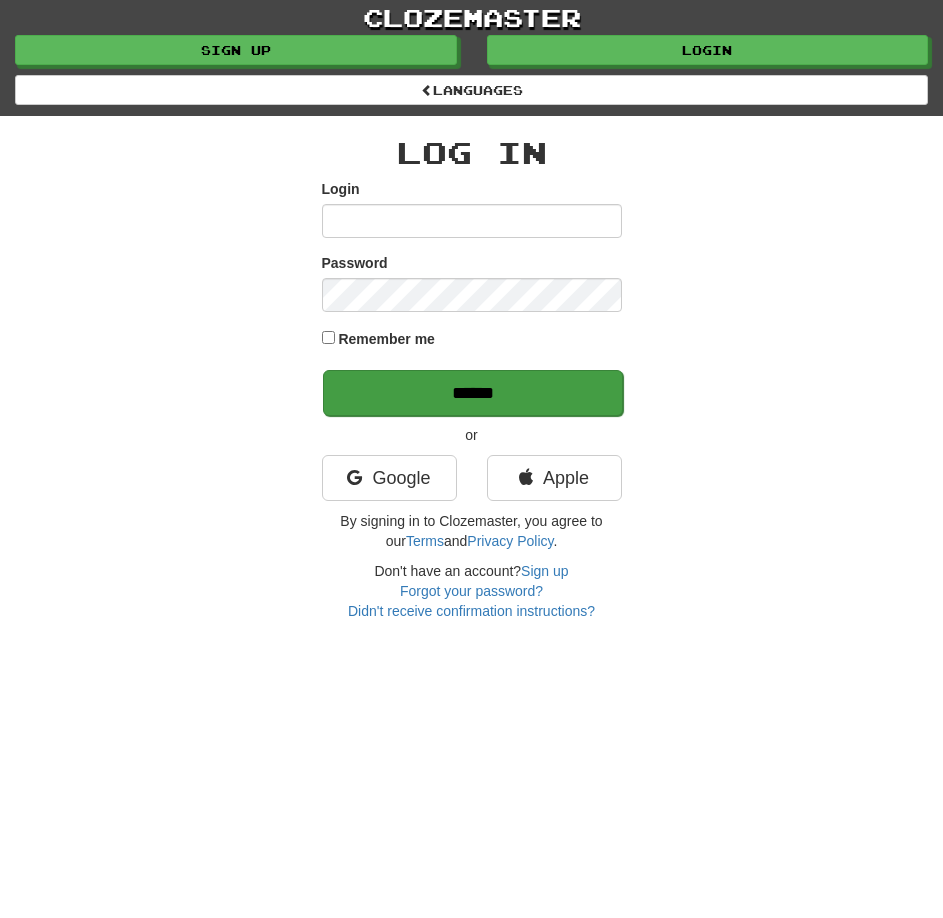 type on "********" 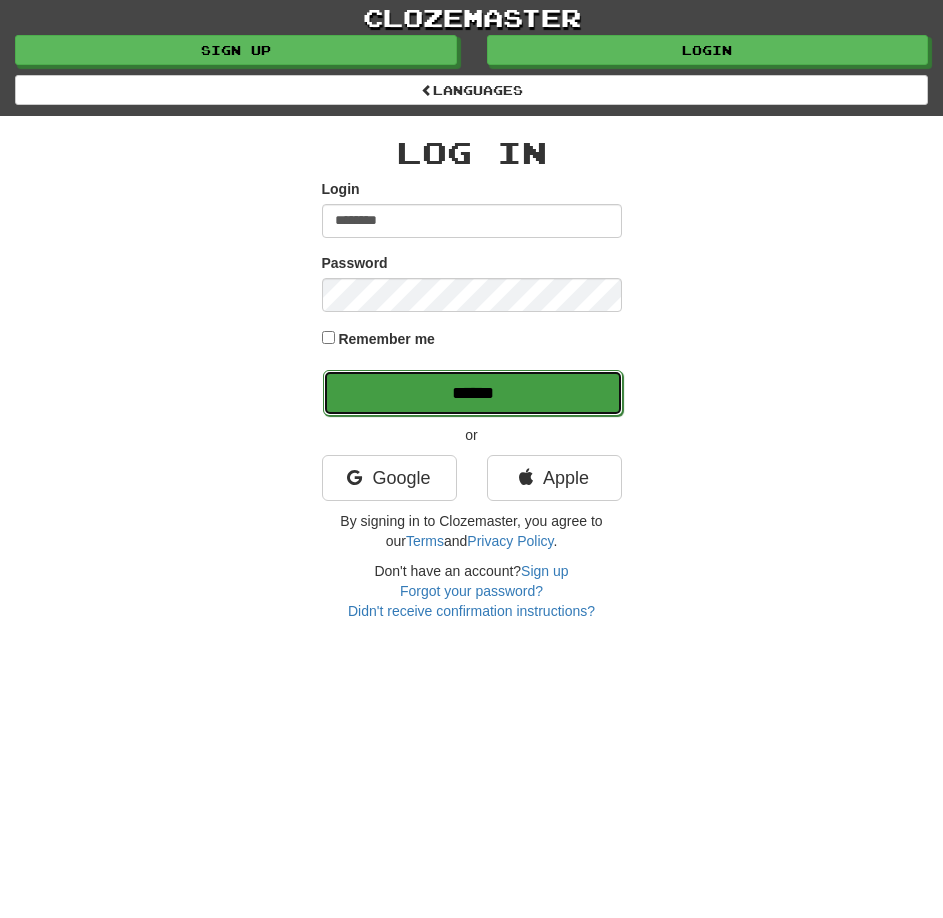 scroll, scrollTop: 0, scrollLeft: 0, axis: both 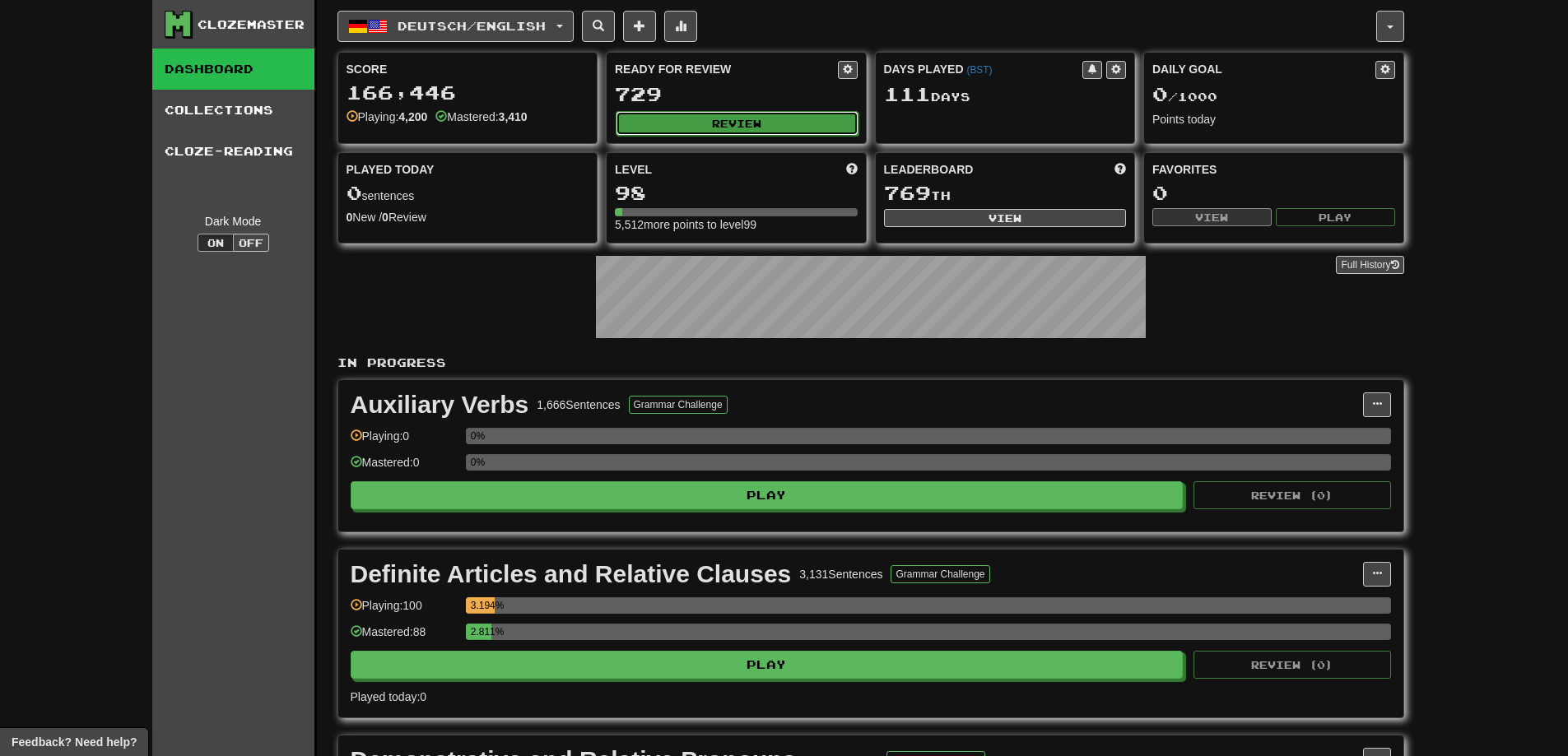 click on "Review" at bounding box center [737, 123] 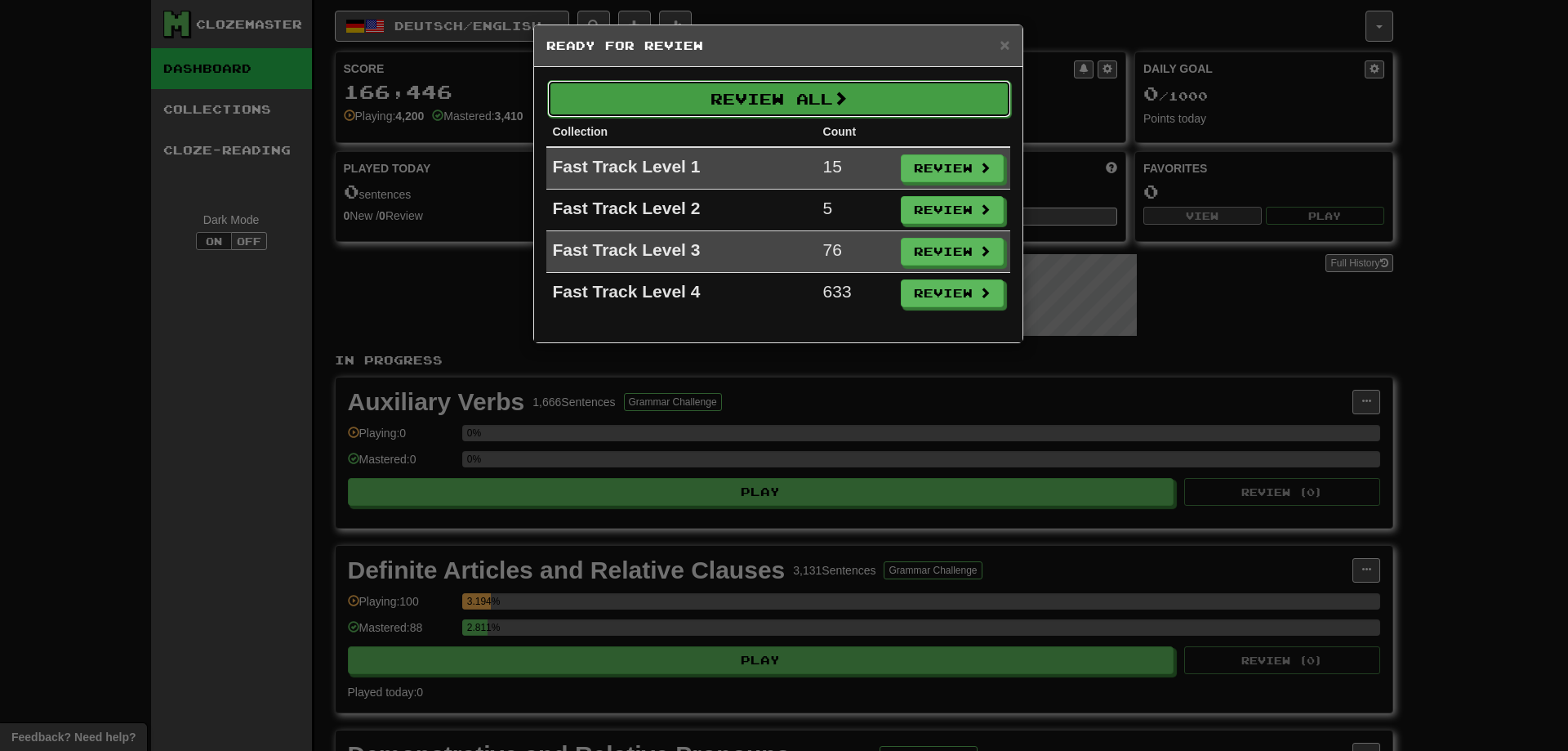 click on "Review All" at bounding box center (779, 99) 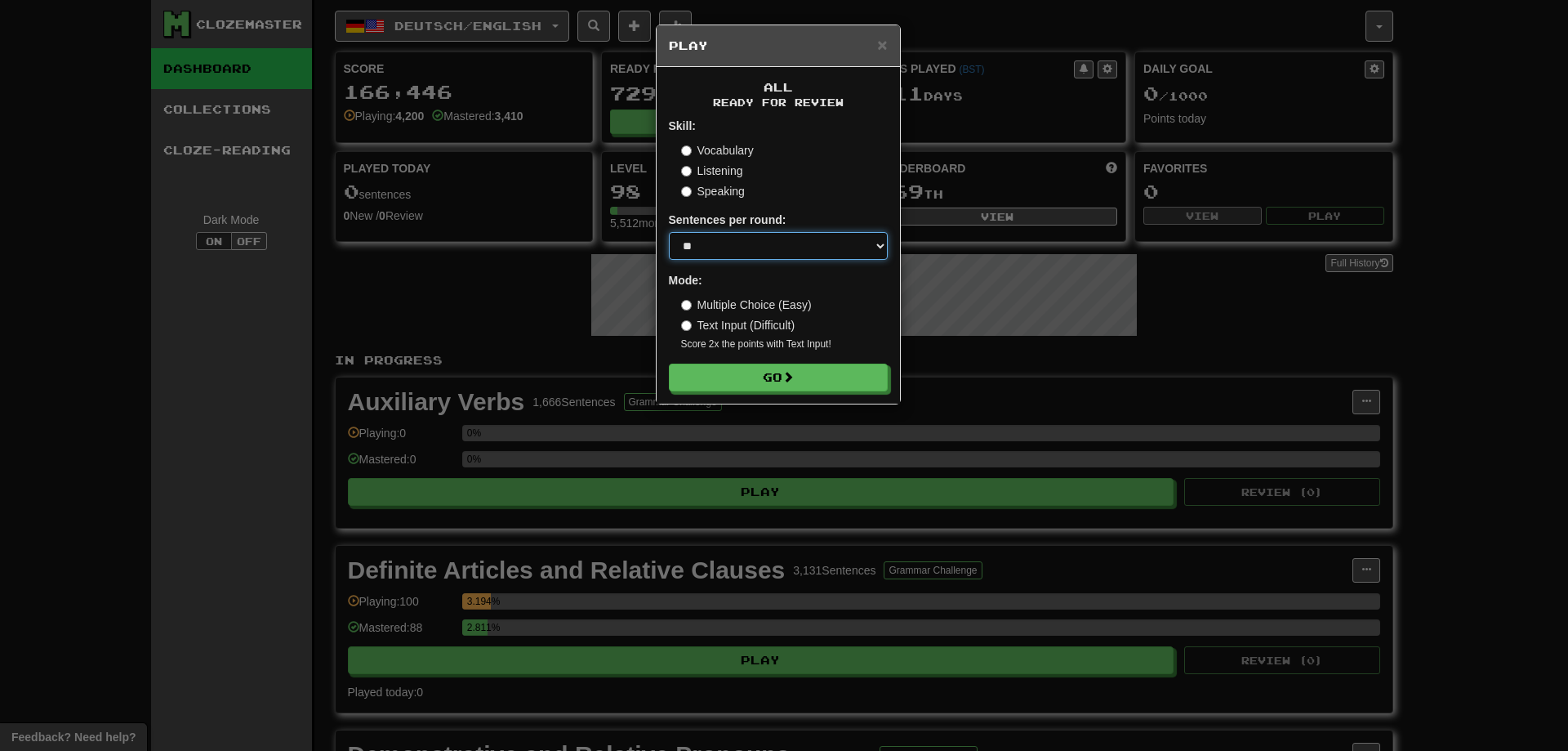 click on "* ** ** ** ** ** *** ********" at bounding box center (778, 246) 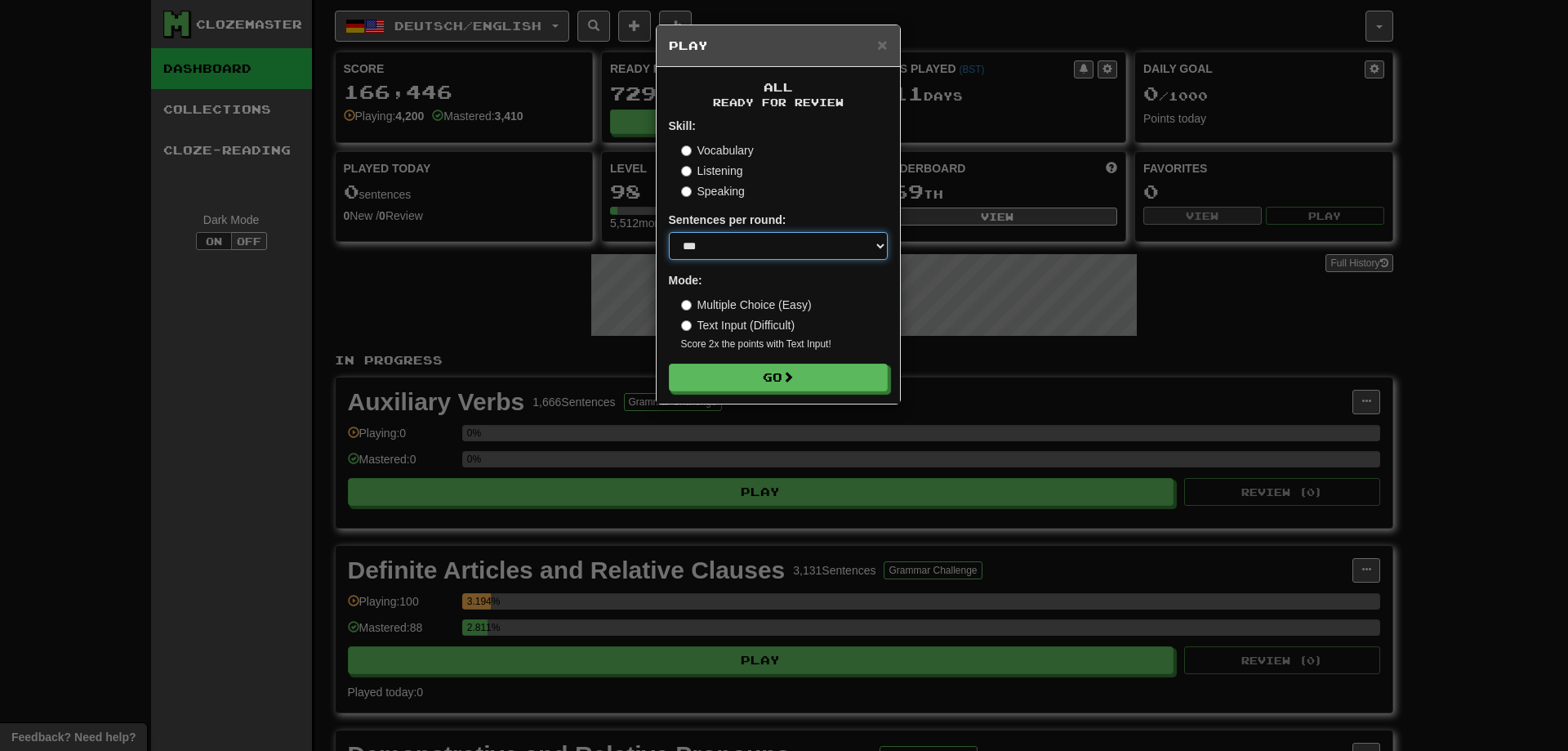 click on "* ** ** ** ** ** *** ********" at bounding box center [778, 246] 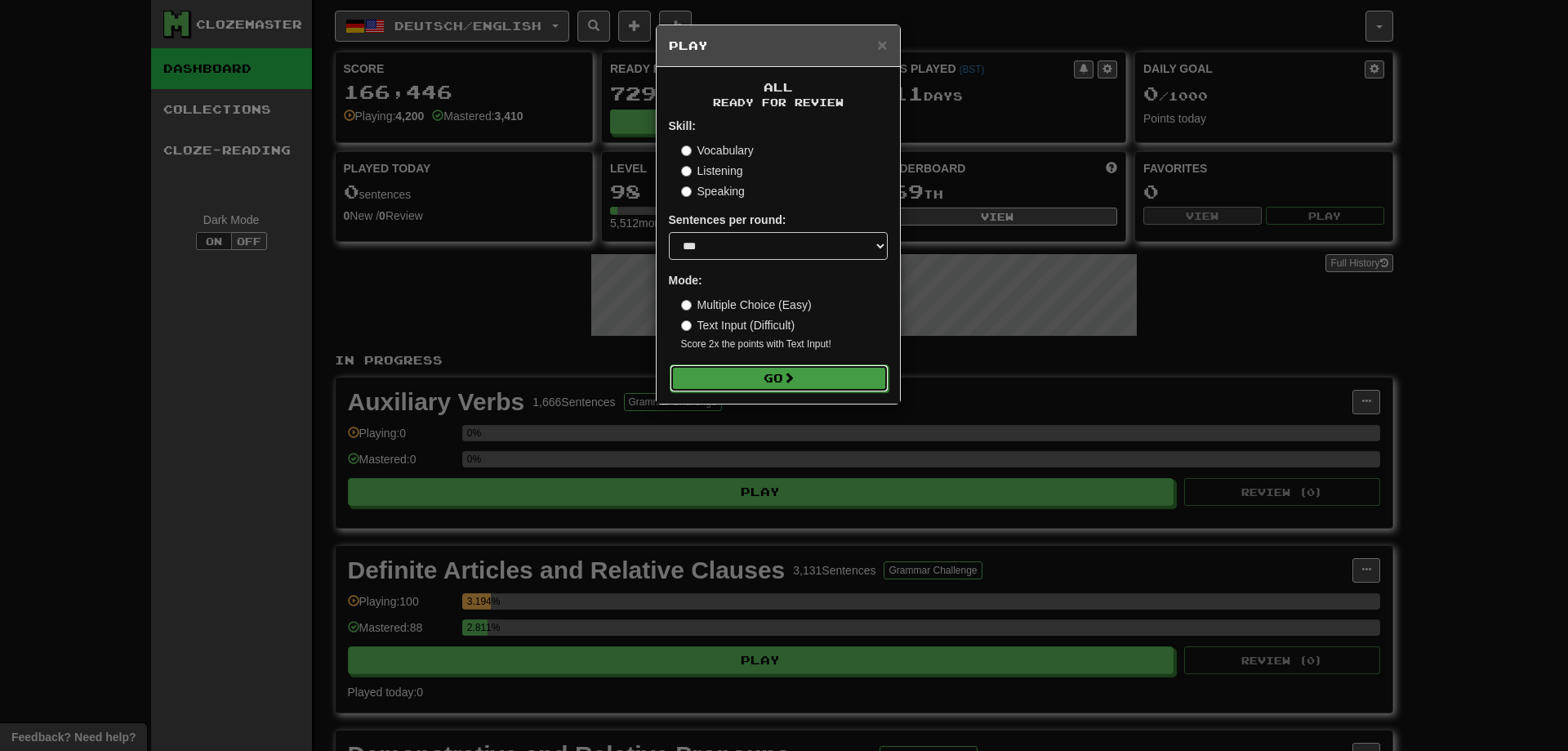 click at bounding box center (789, 378) 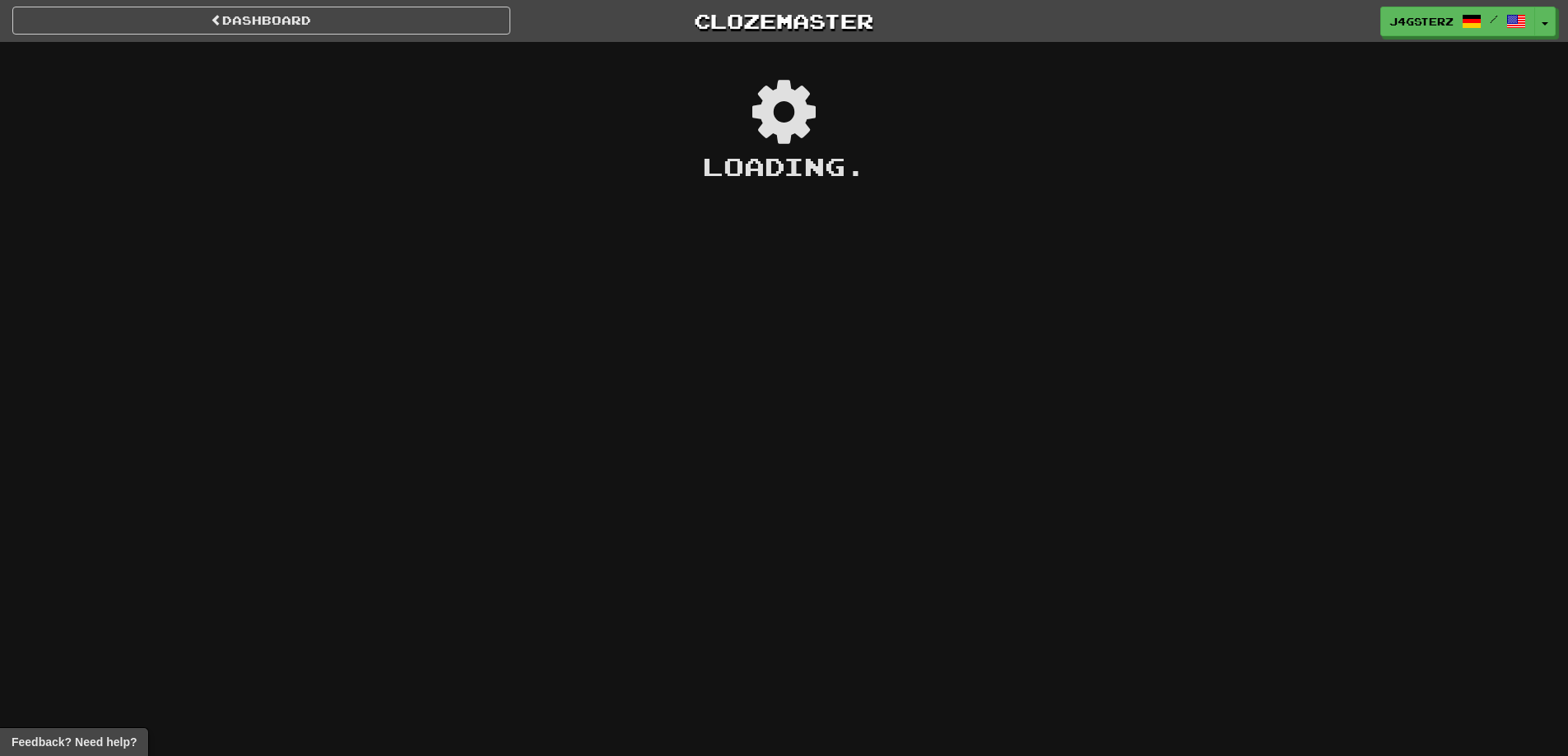 scroll, scrollTop: 0, scrollLeft: 0, axis: both 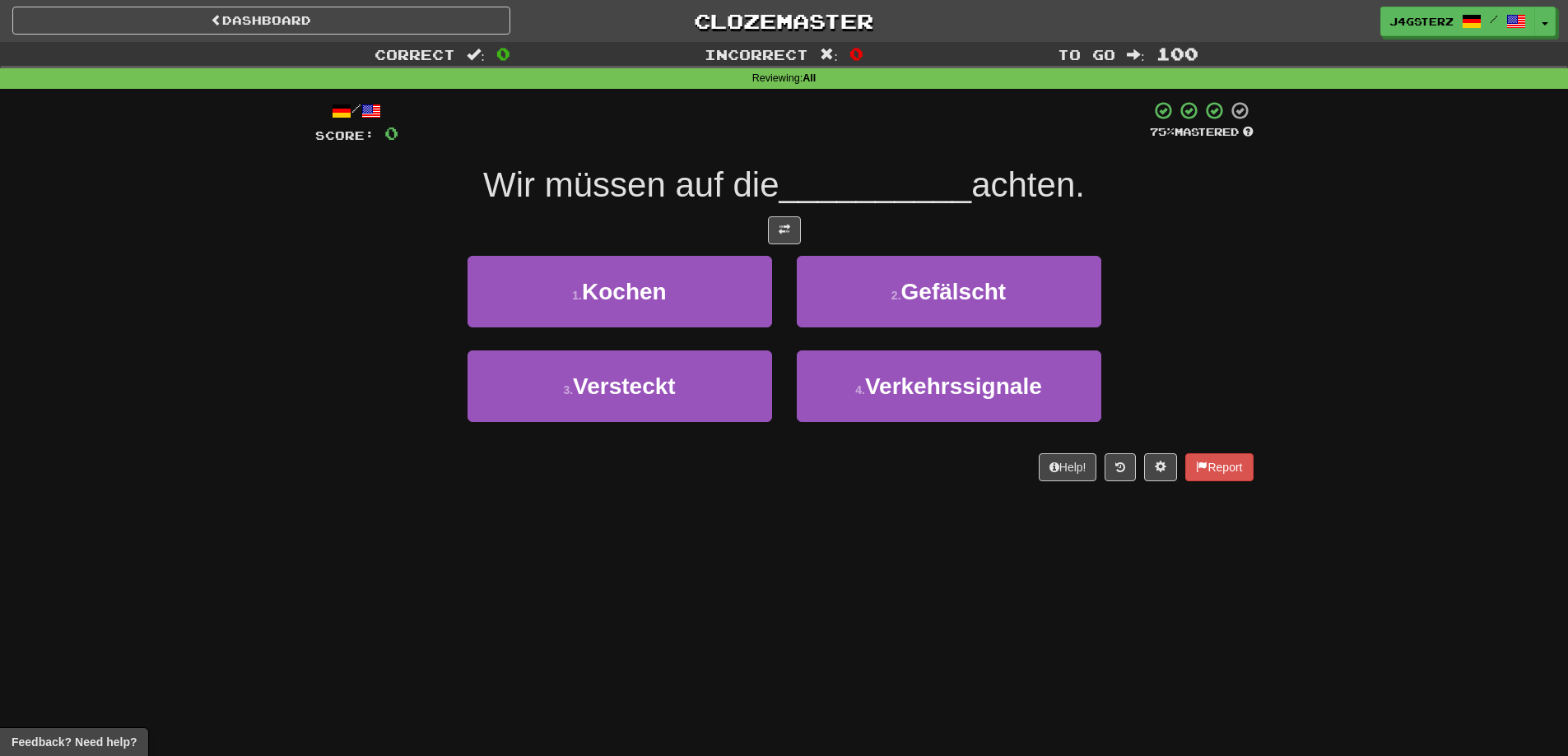 click on "Dashboard Clozemaster [USERNAME] / Toggle Dropdown Dashboard Leaderboard Activity Feed Notifications Profile Discussions Deutsch /English Streak: 0 Review: 729 Daily Goal: 0 /1000 Svenska /English Streak: 0 Review: 20 Points Today: 0 Deutsch /Magyar Streak: 0 Review: 0 Points Today: 0 Magyar /English Streak: 0 Review: 0 Points Today: 0 日本語 /English Streak: 0 Review: 0 Points Today: 0 한국어 /English Streak: 0 Review: 0 Points Today: 0 Norsk bokmål /English Streak: 0 Review: 0 Points Today: 0 Toki Pona /English" at bounding box center (784, 378) 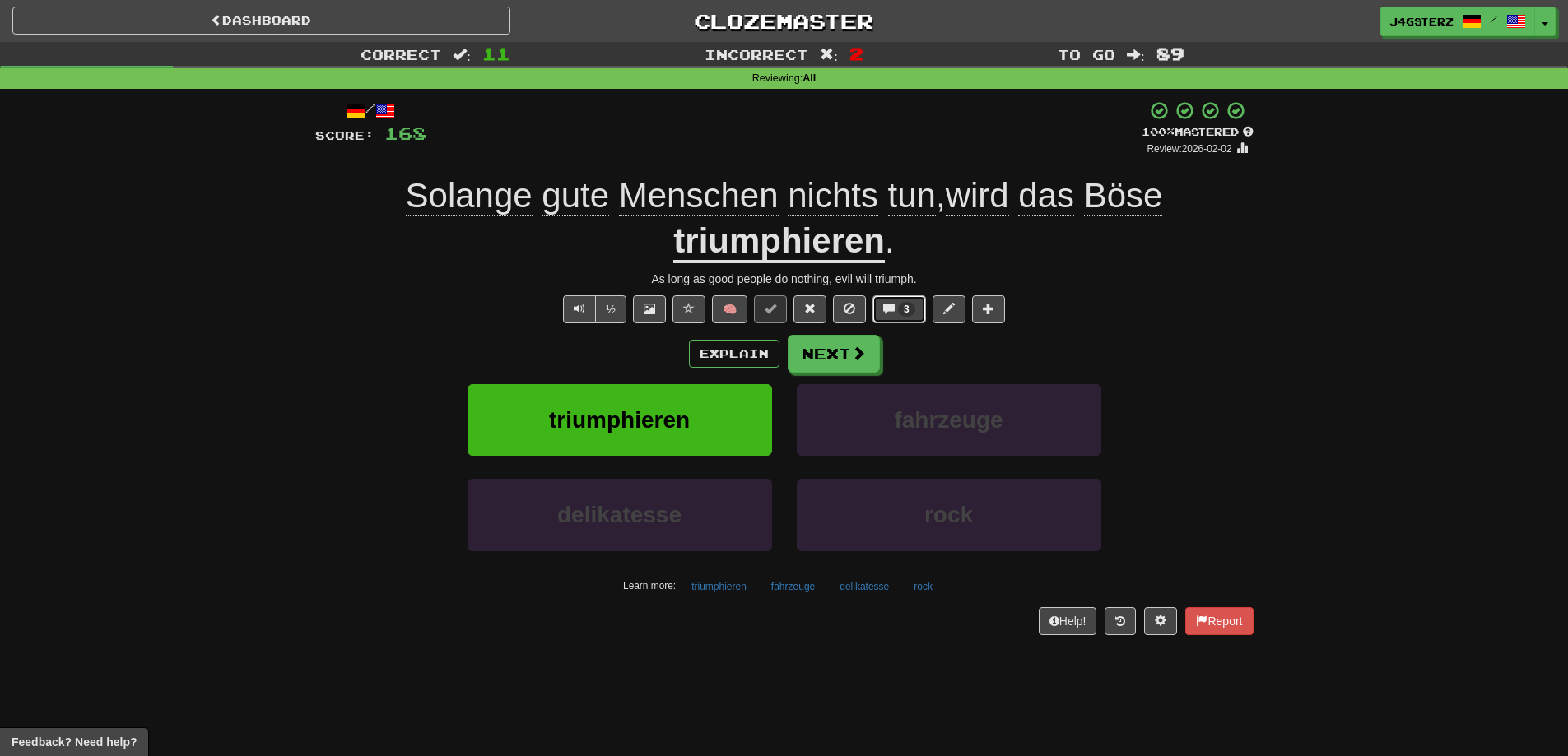 click on "3" at bounding box center (899, 309) 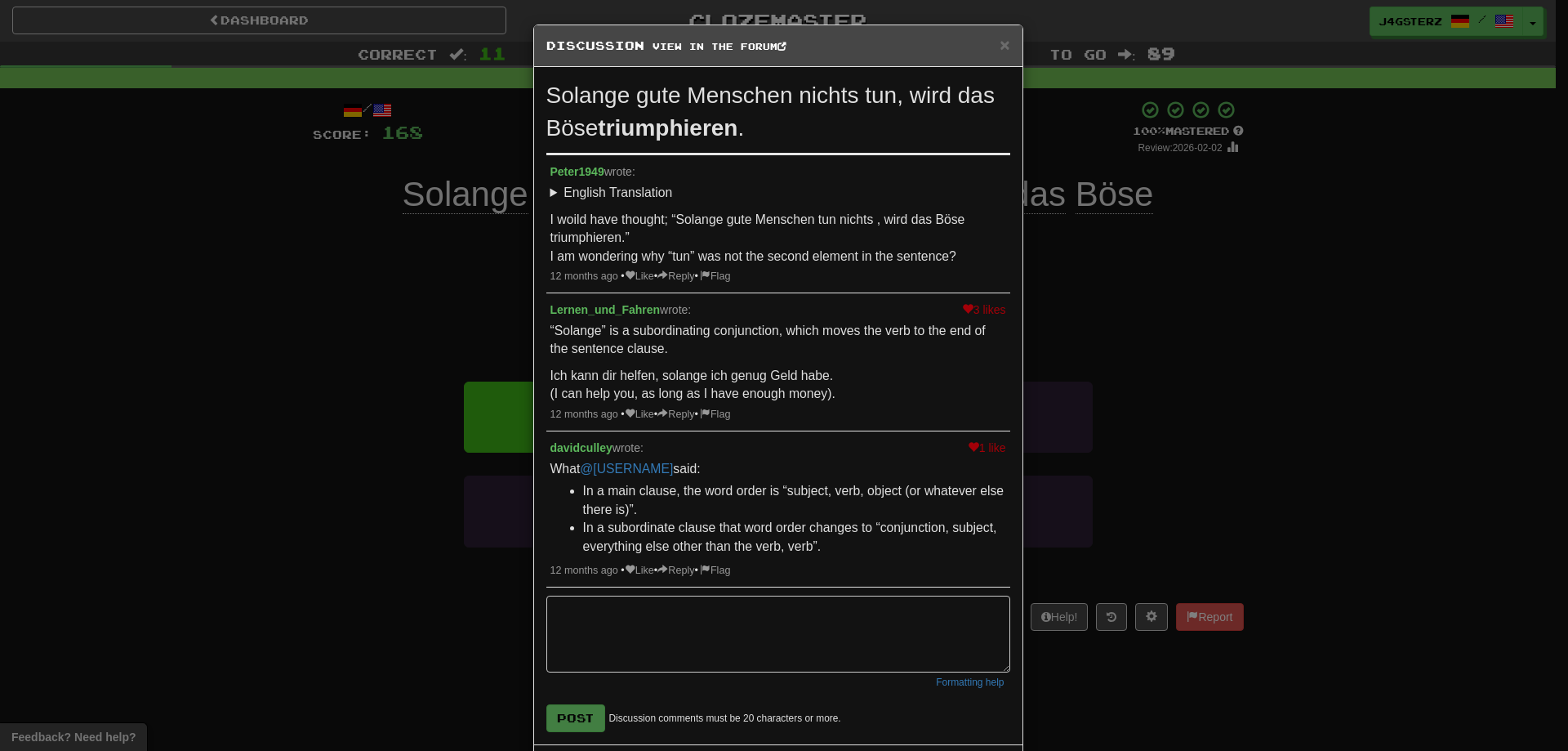 click on "× Discussion View in the forum Solange gute Menschen nichts tun, wird das Böse triumphieren . [USERNAME] wrote: English Translation As long as good people do nothing, evil will triumph. I woild have thought; “Solange gute Menschen tun nichts , wird das Böse triumphieren.” I am wondering why “tun” was not the second element in the sentence? 12 months ago Like Reply Flag 3 likes [USERNAME] wrote: “Solange” is a subordinating conjunction, which moves the verb to the end of the sentence clause. Ich kann dir helfen, solange ich genug Geld habe. (I can help you, as long as I have enough money). 12 months ago Like Reply Flag 1 like [USERNAME] wrote: What @[USERNAME] said: In a main clause, the word order is “subject, verb, object (or whatever else there is)”. 12 months ago Like Reply Flag Post ! ..." at bounding box center (784, 375) 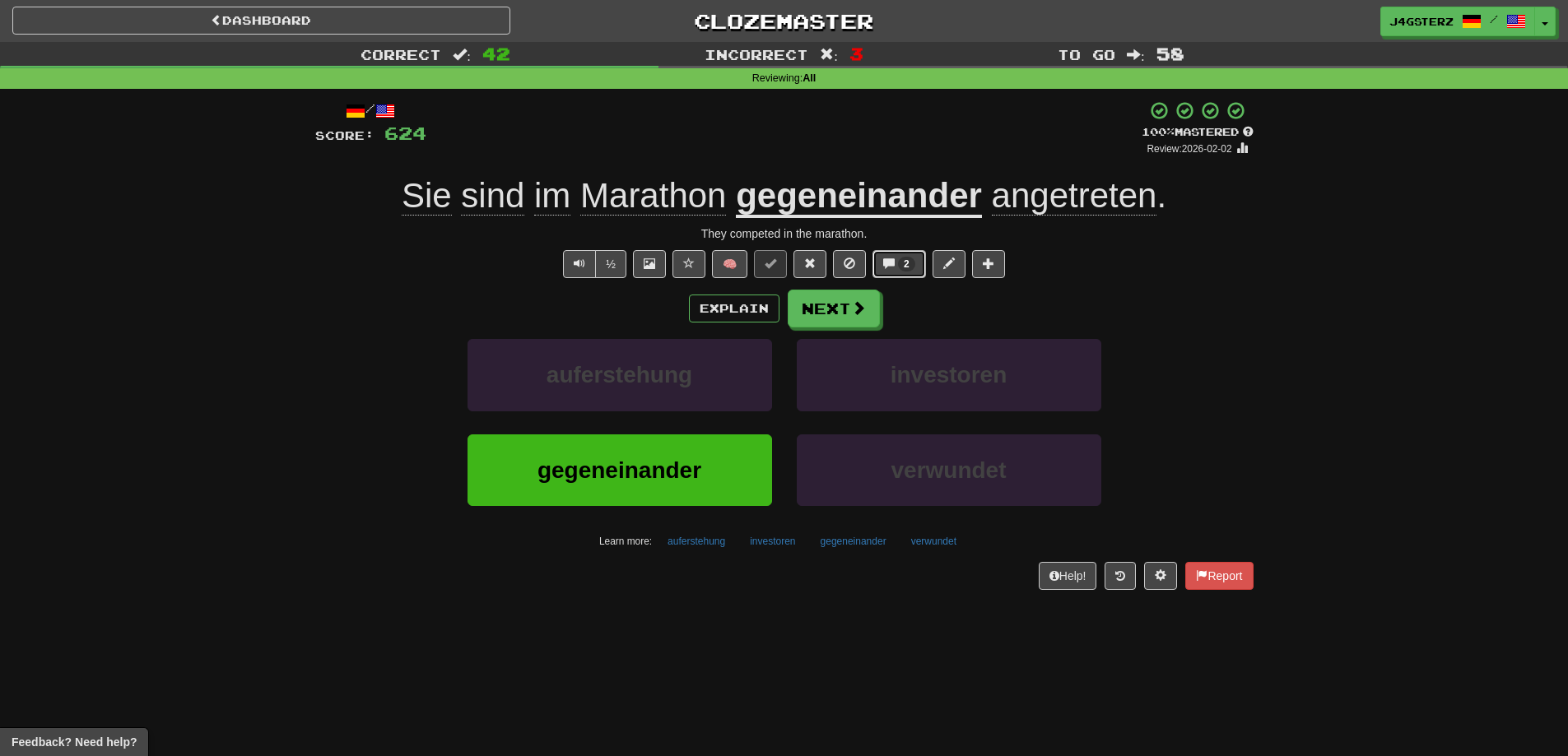 click on "2" at bounding box center (899, 264) 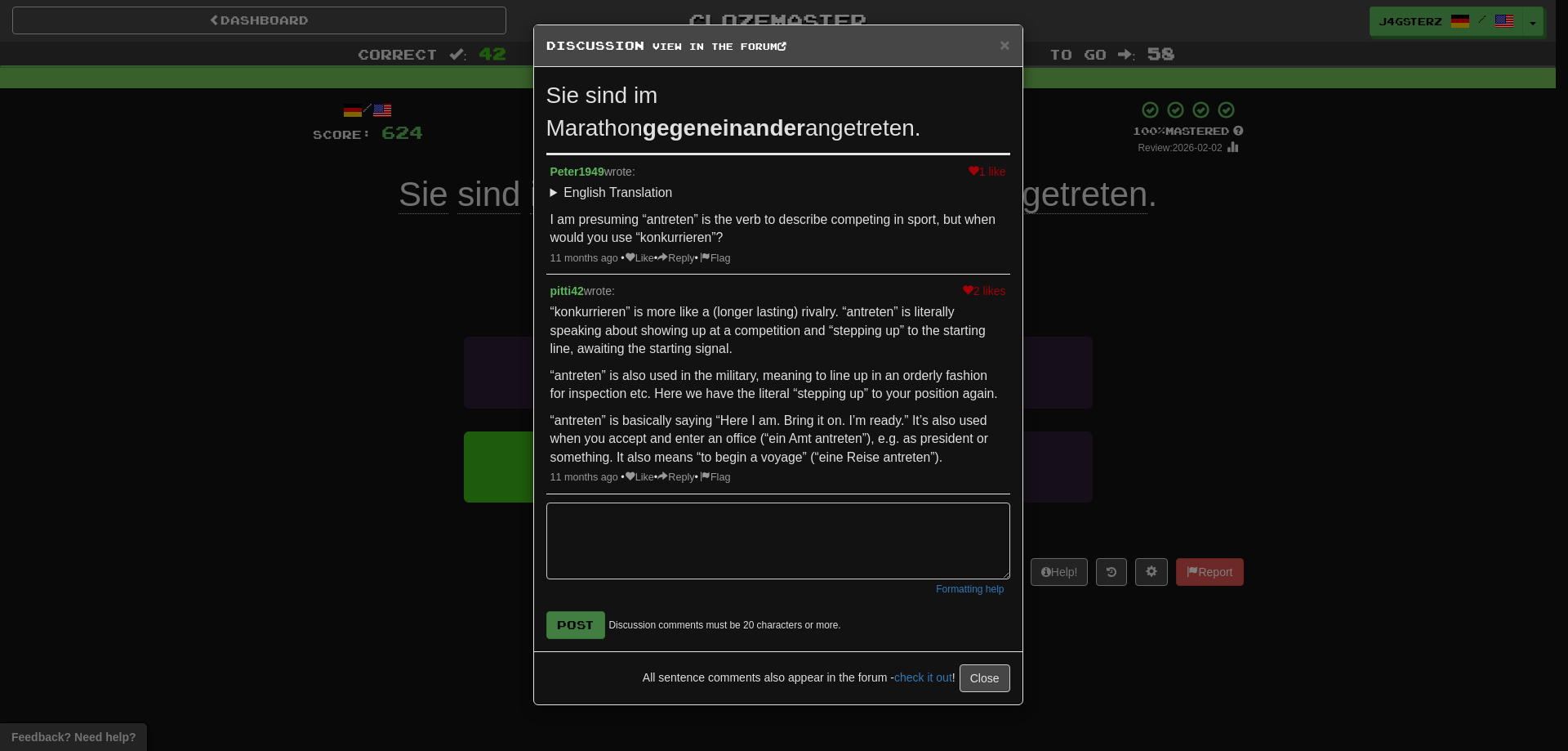 click on "× Discussion View in the forum  Sie sind im Marathon  gegeneinander  angetreten.
1
like
Peter1949
wrote:
English Translation
They competed in the marathon.
I am presuming “antreten” is the verb to describe competing in sport, but when would you use “konkurrieren”?
11 months ago
•
Like
•
Reply
•
Flag
2
likes
pitti42
wrote:
“konkurrieren” is more like a (longer lasting) rivalry. “antreten” is literally speaking about showing up at a competition and “stepping up” to the starting line, awaiting the starting signal.
“antreten” is also used in the military, meaning to line up in an orderly fashion for inspection etc. Here we have the literal “stepping up” to your position again.
11 months ago
•
Like
•
Reply
•
Flag
Formatting help Post Discussion comments must be 20 characters or more. All sentence comments also appear in the forum -  check it out ! Close Loading .." at bounding box center (784, 375) 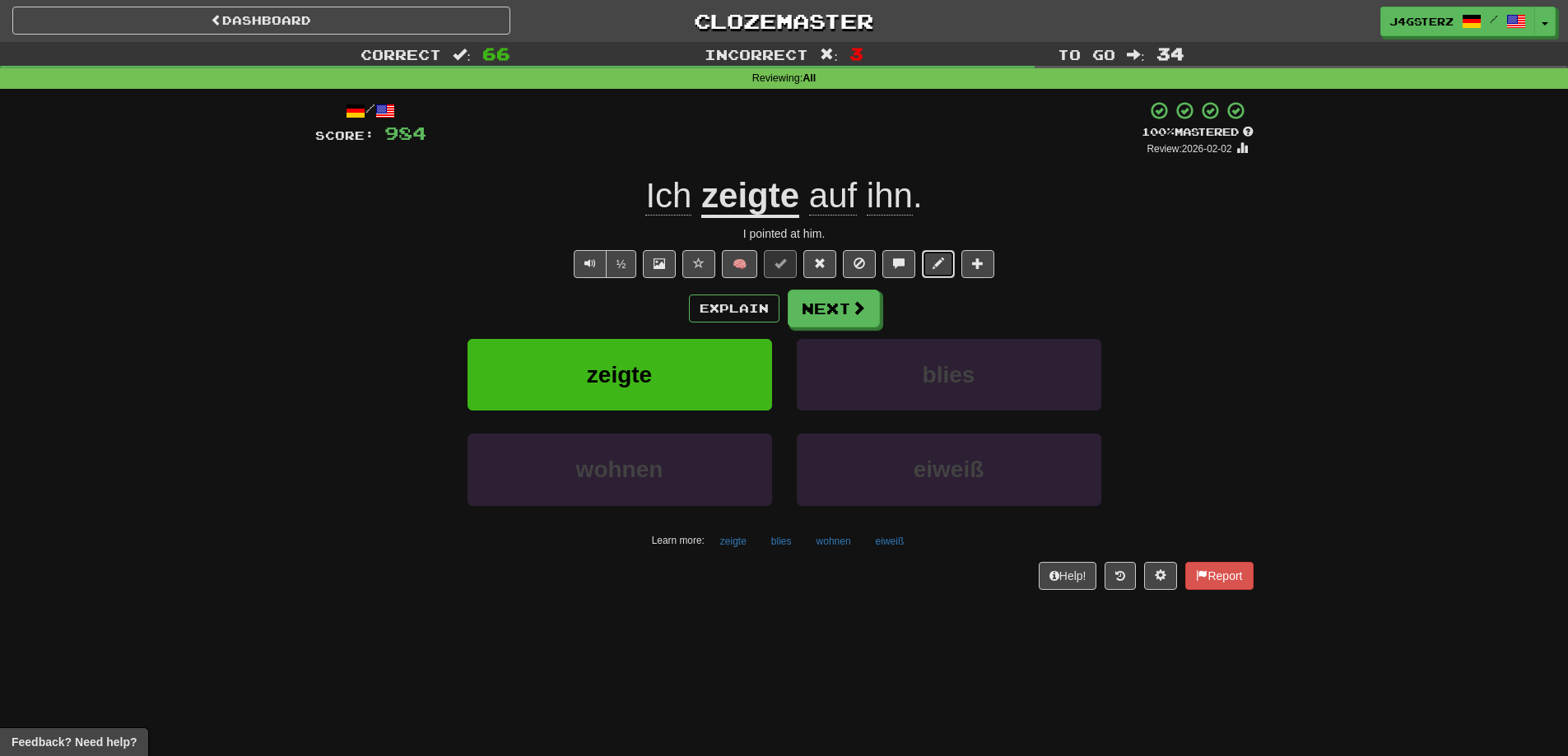 click at bounding box center [938, 263] 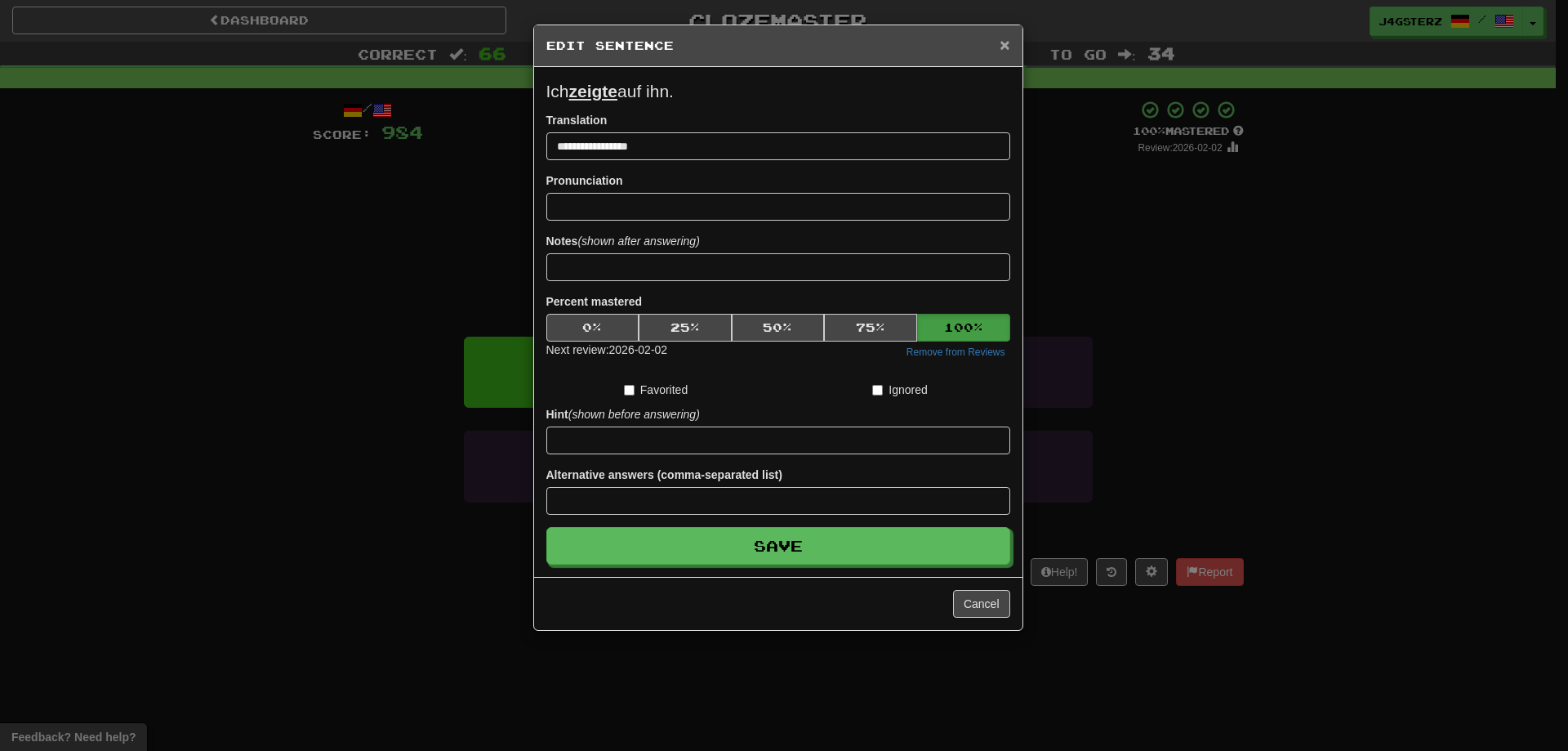 click on "×" at bounding box center (1004, 44) 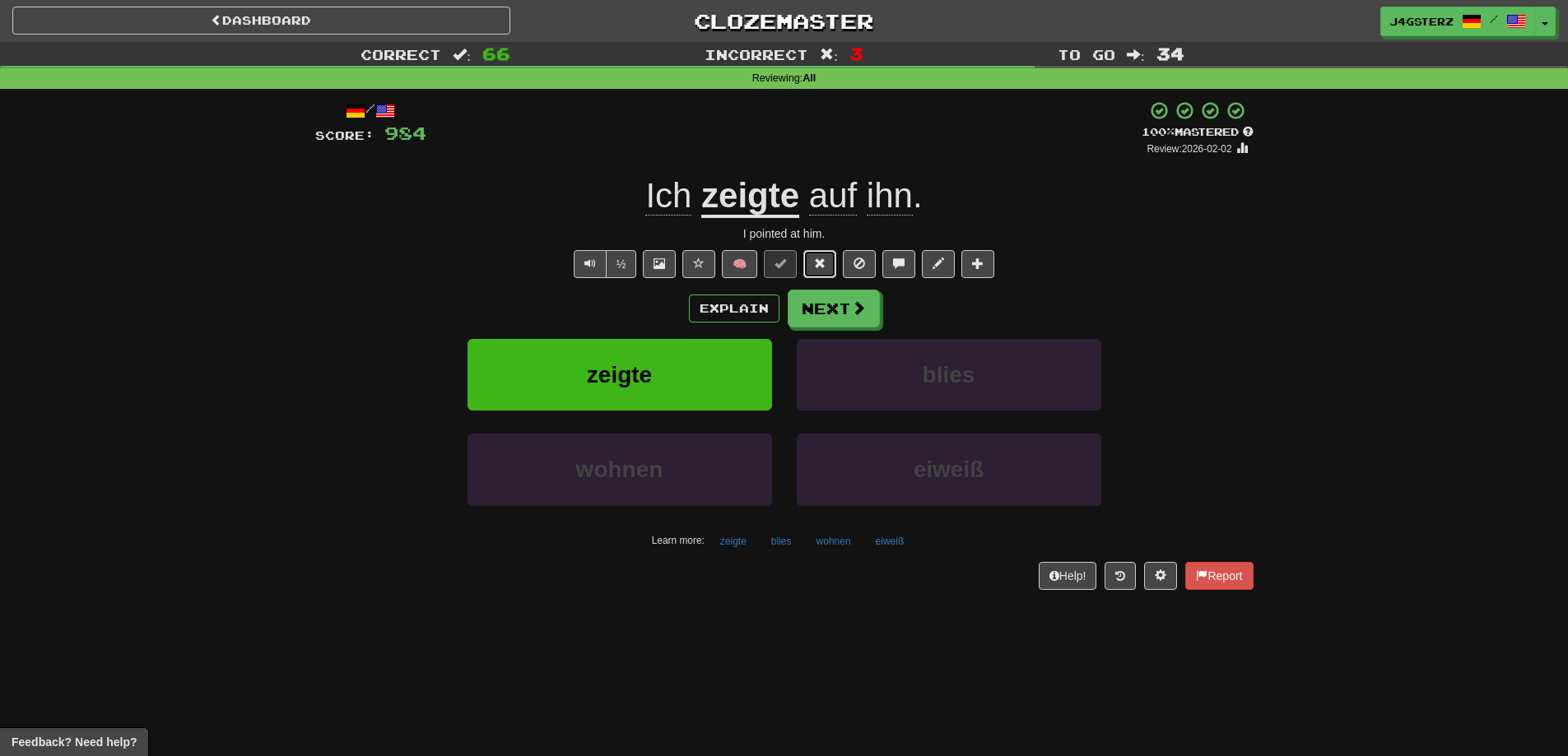 click at bounding box center [820, 263] 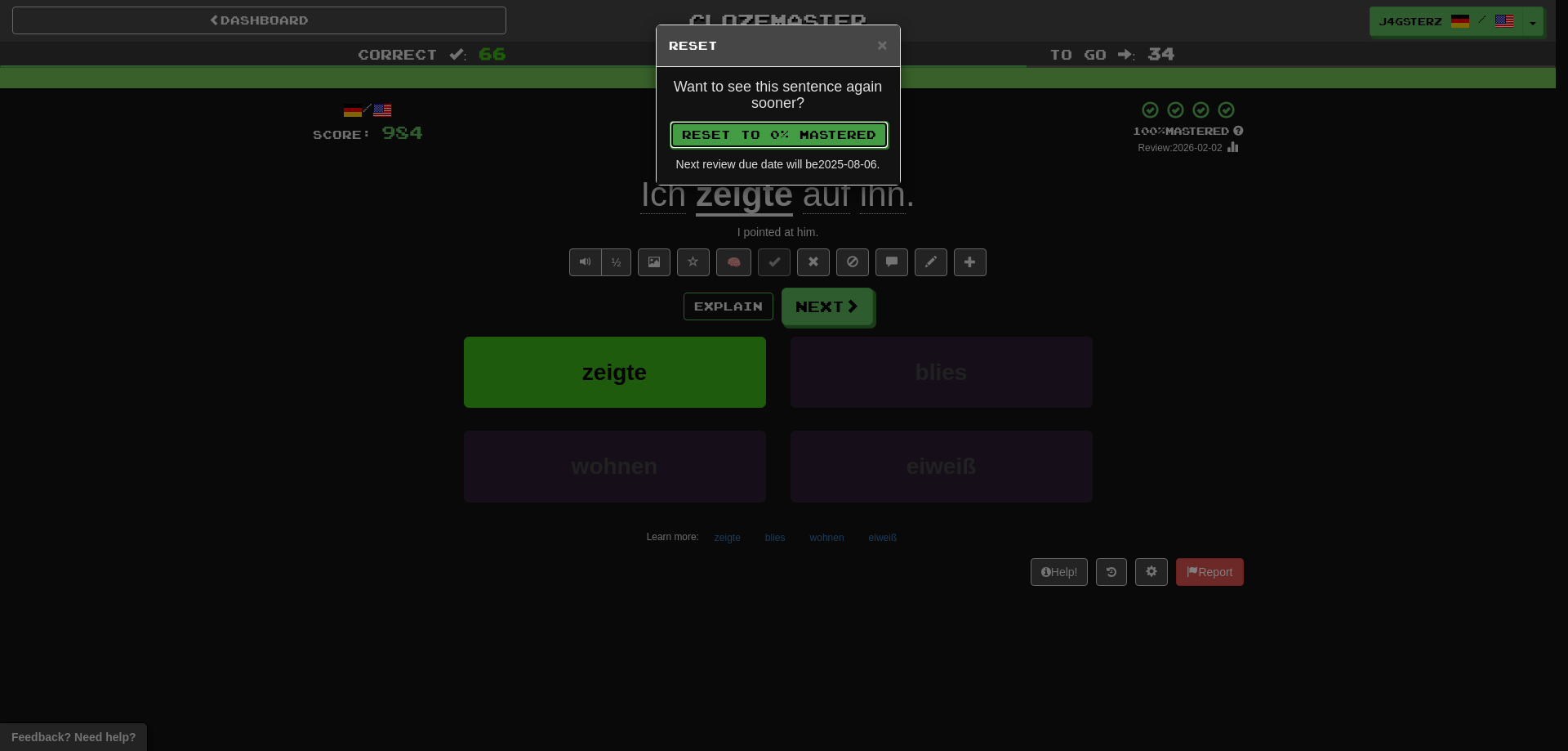click on "Reset to 0% Mastered" at bounding box center (779, 135) 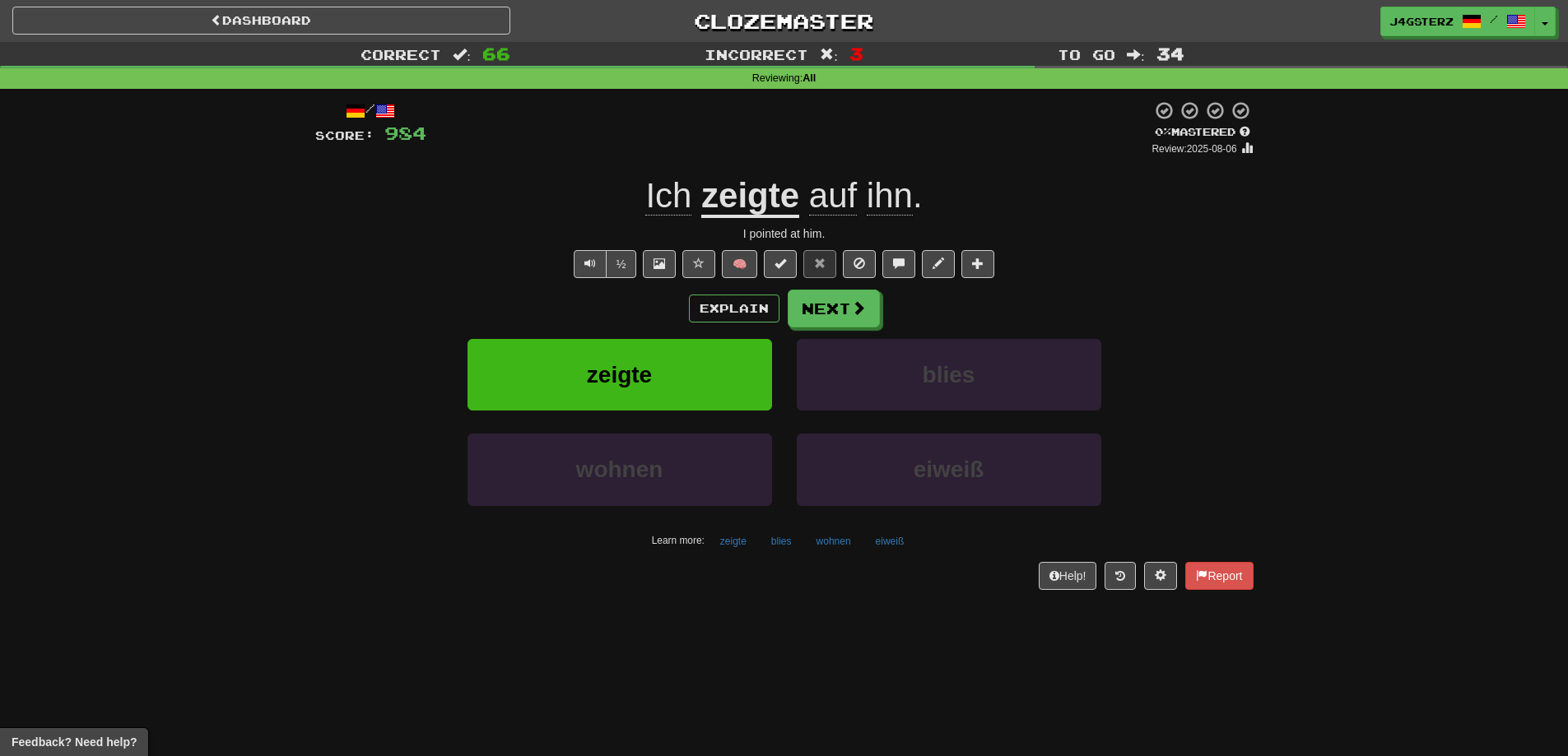 click on "Explain Next" at bounding box center [784, 308] 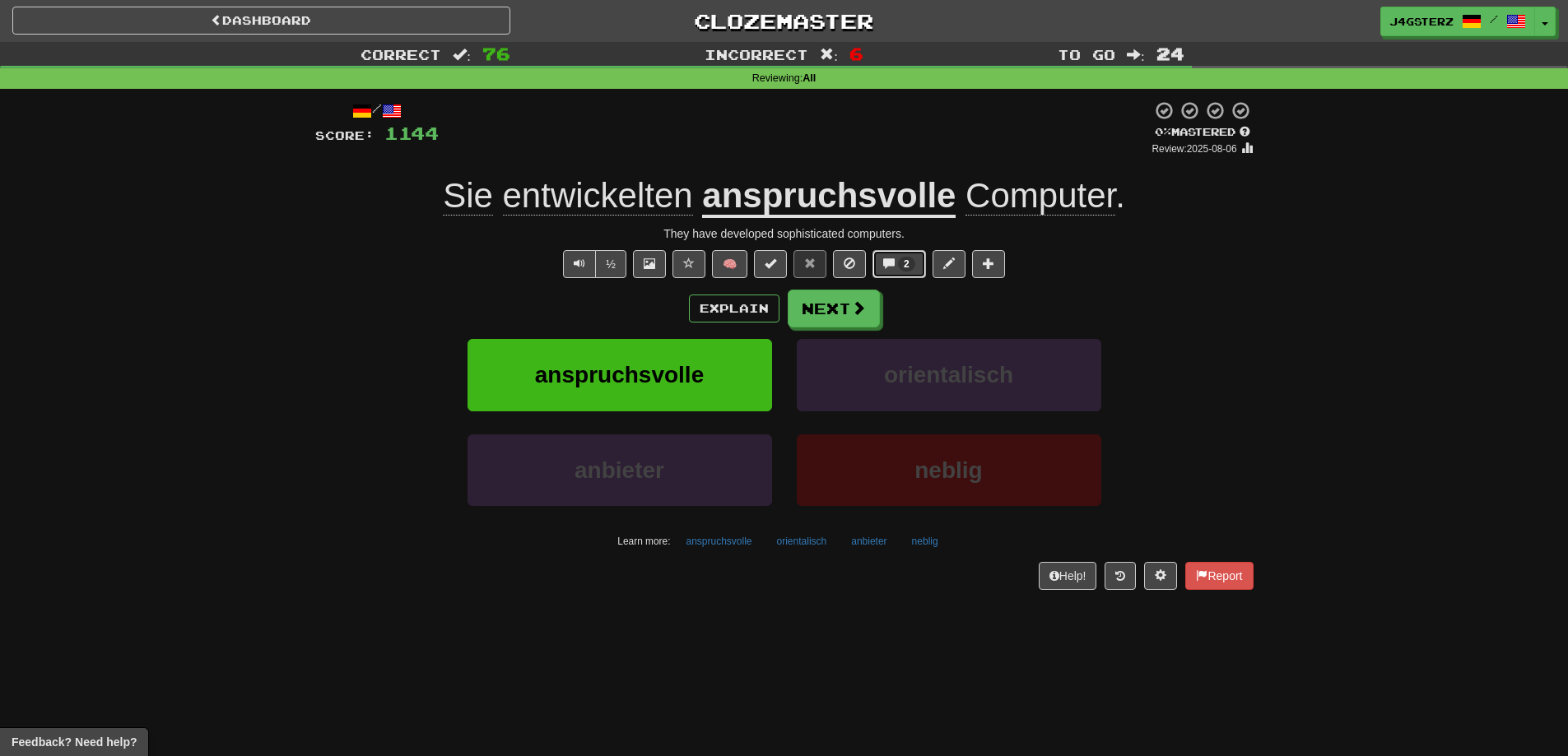 click on "2" at bounding box center (906, 264) 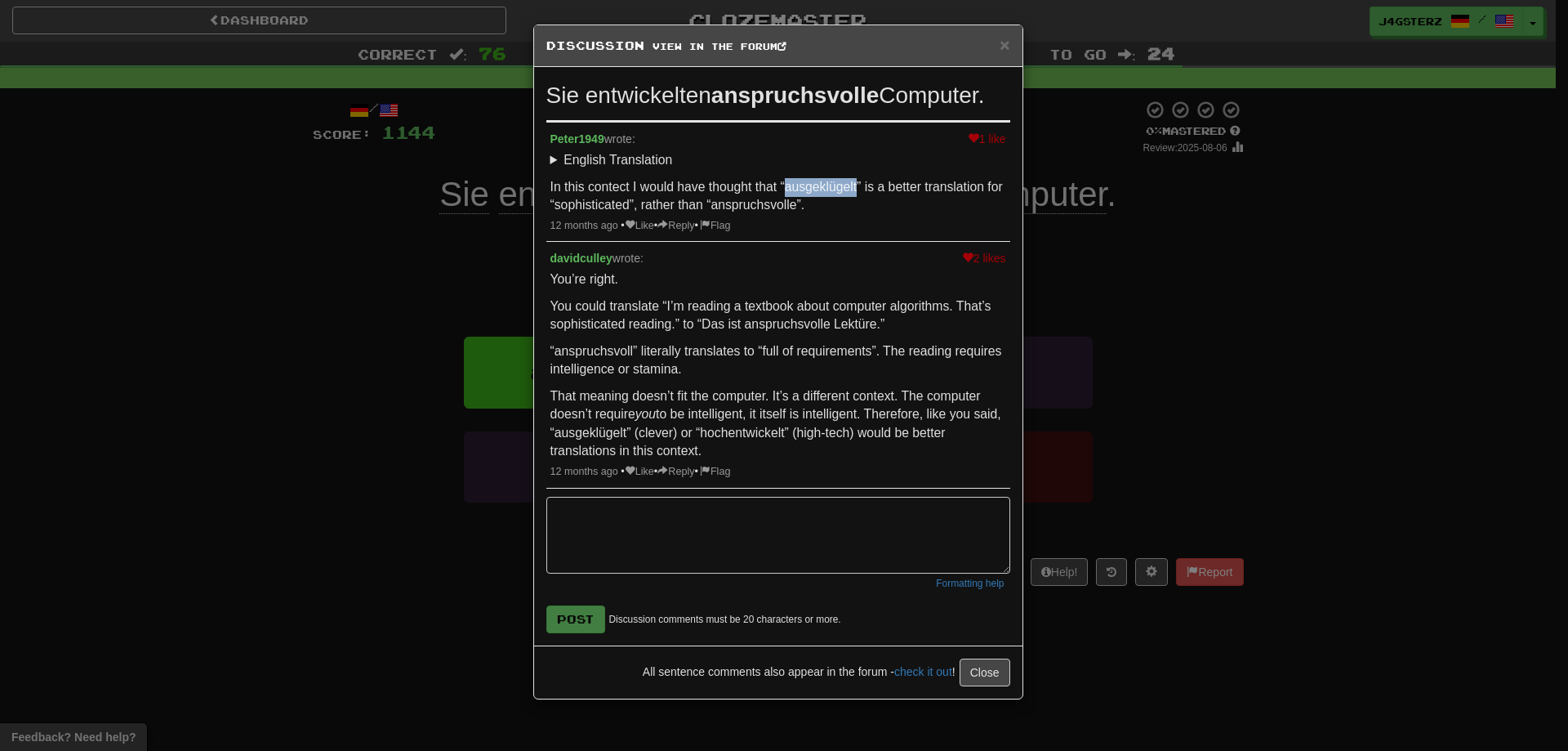 drag, startPoint x: 785, startPoint y: 184, endPoint x: 858, endPoint y: 193, distance: 73.5527 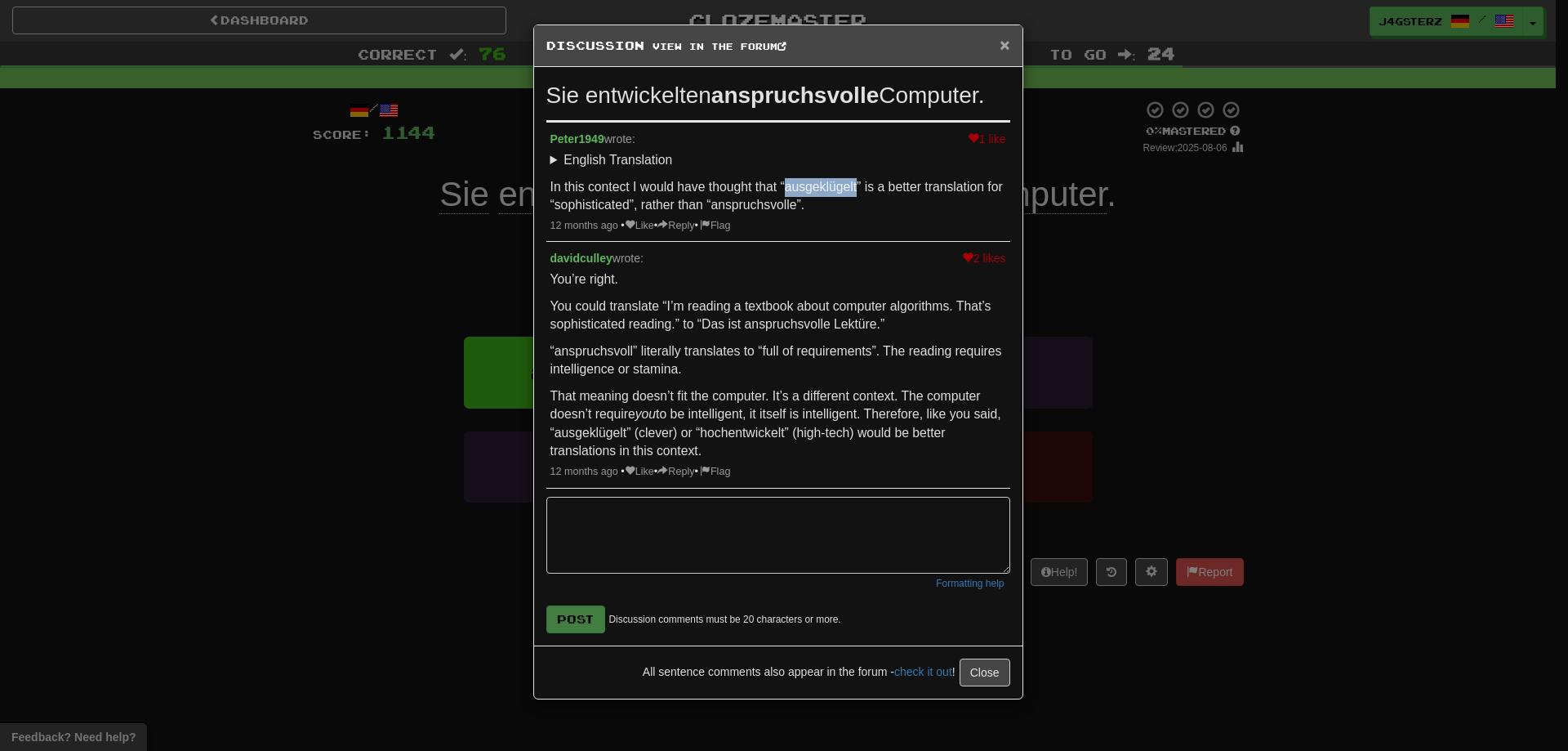 click on "×" at bounding box center (1004, 44) 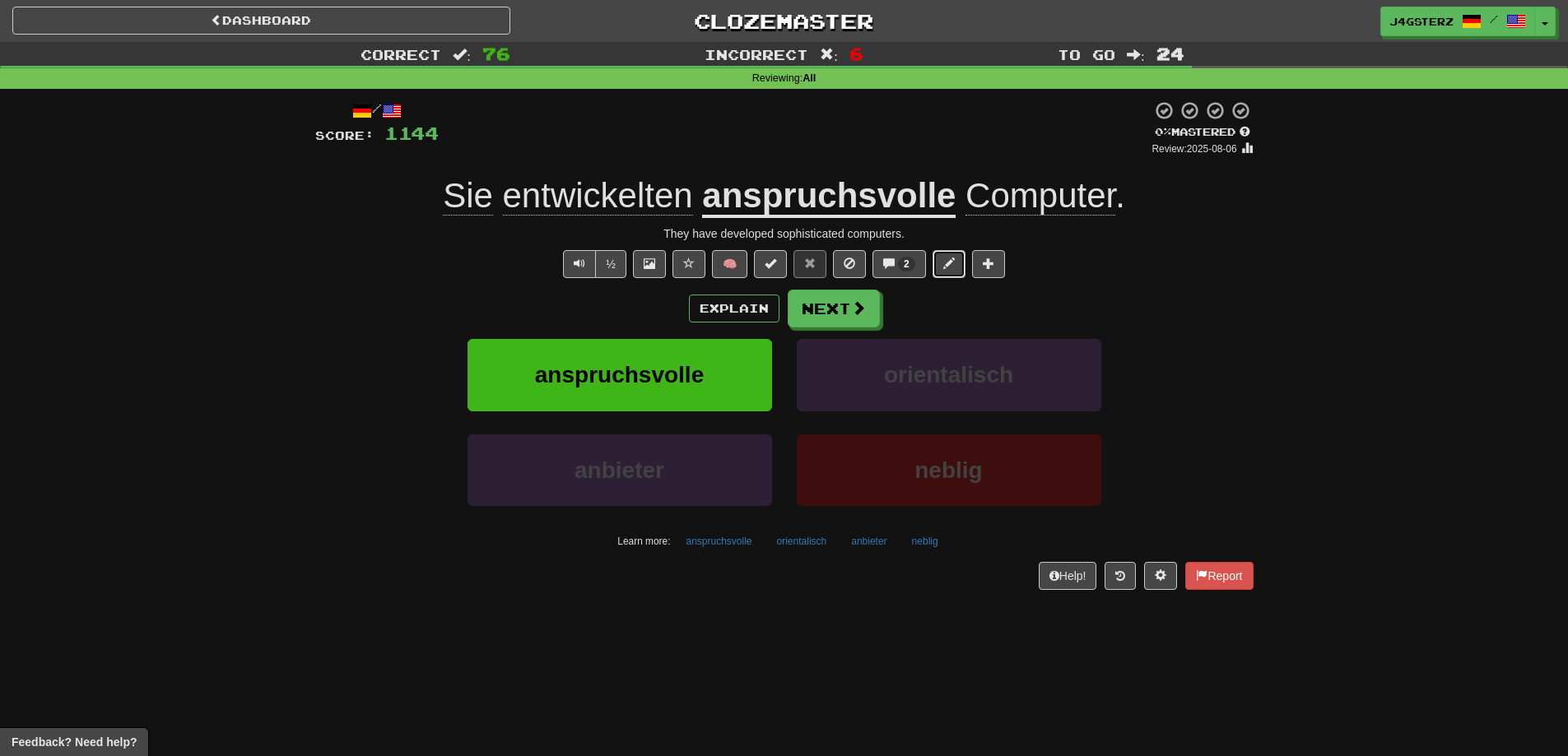 click at bounding box center [949, 263] 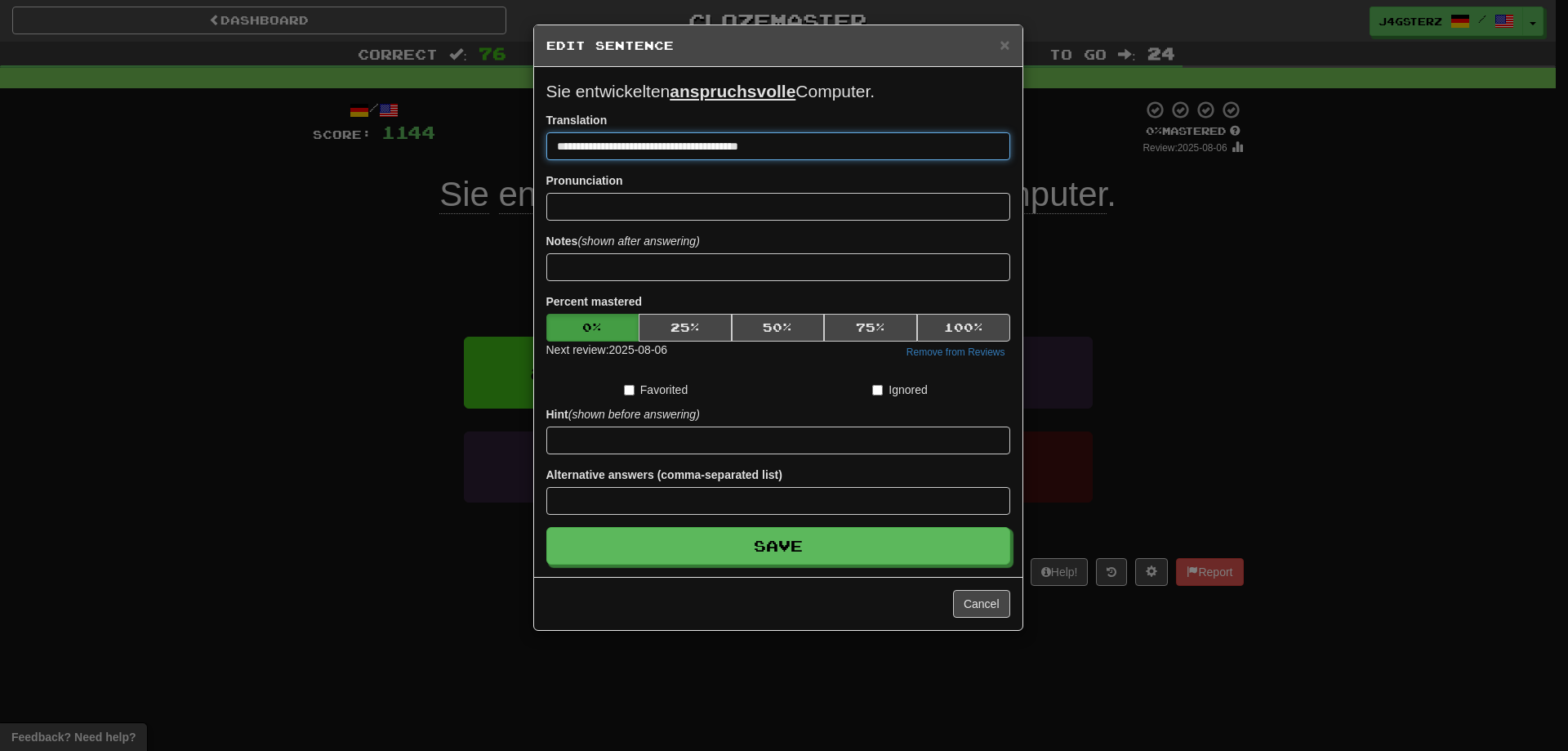click on "**********" at bounding box center (778, 146) 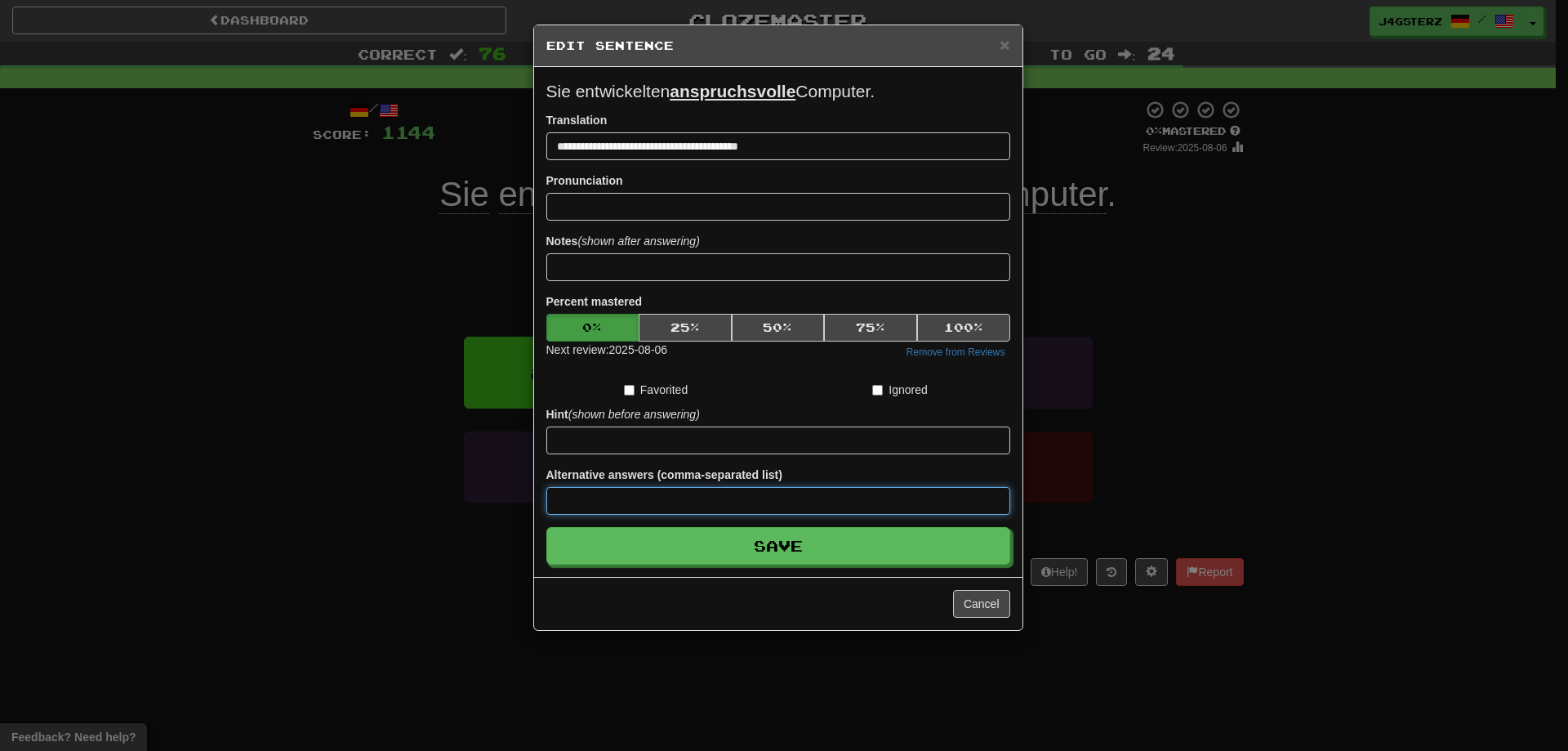 click at bounding box center (778, 501) 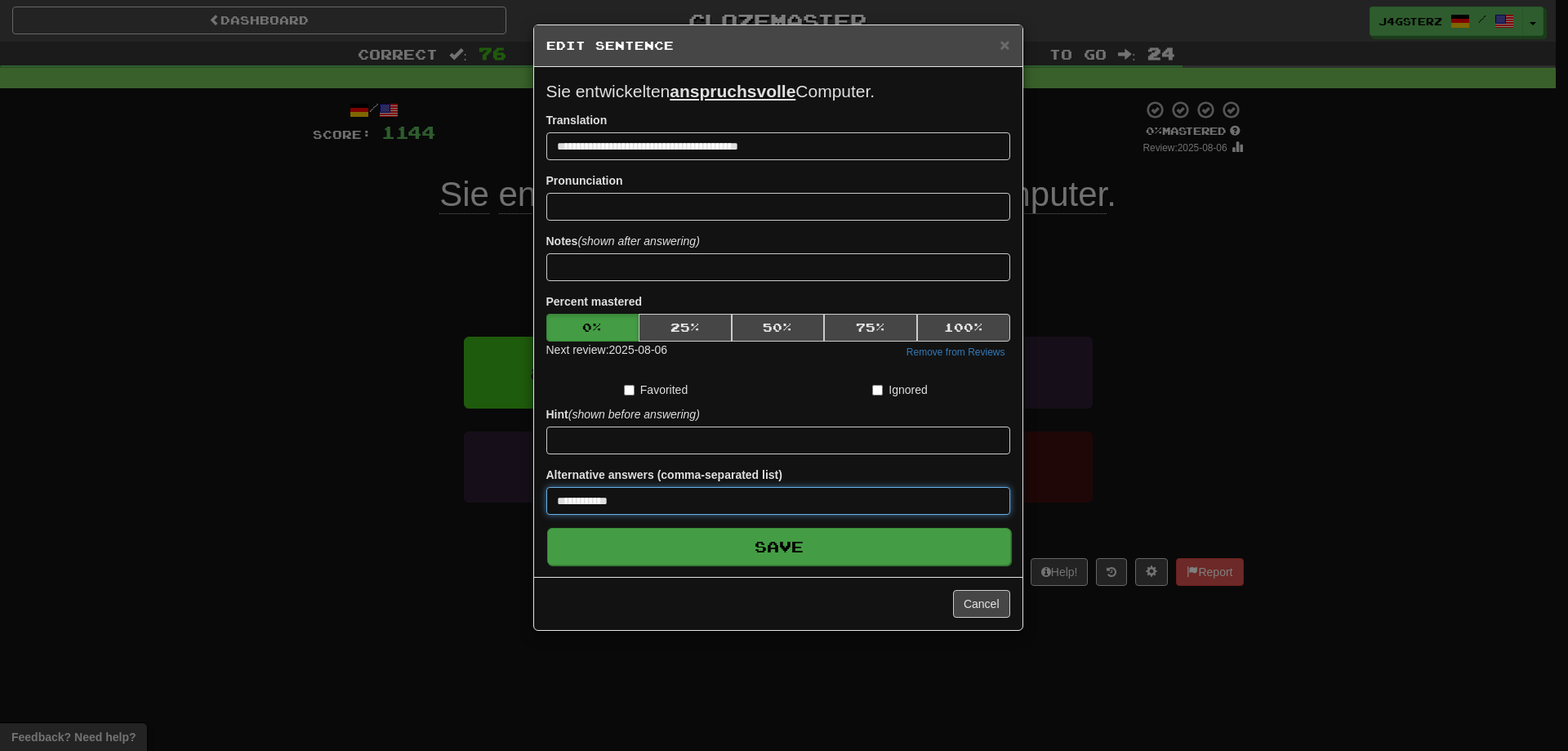 type on "**********" 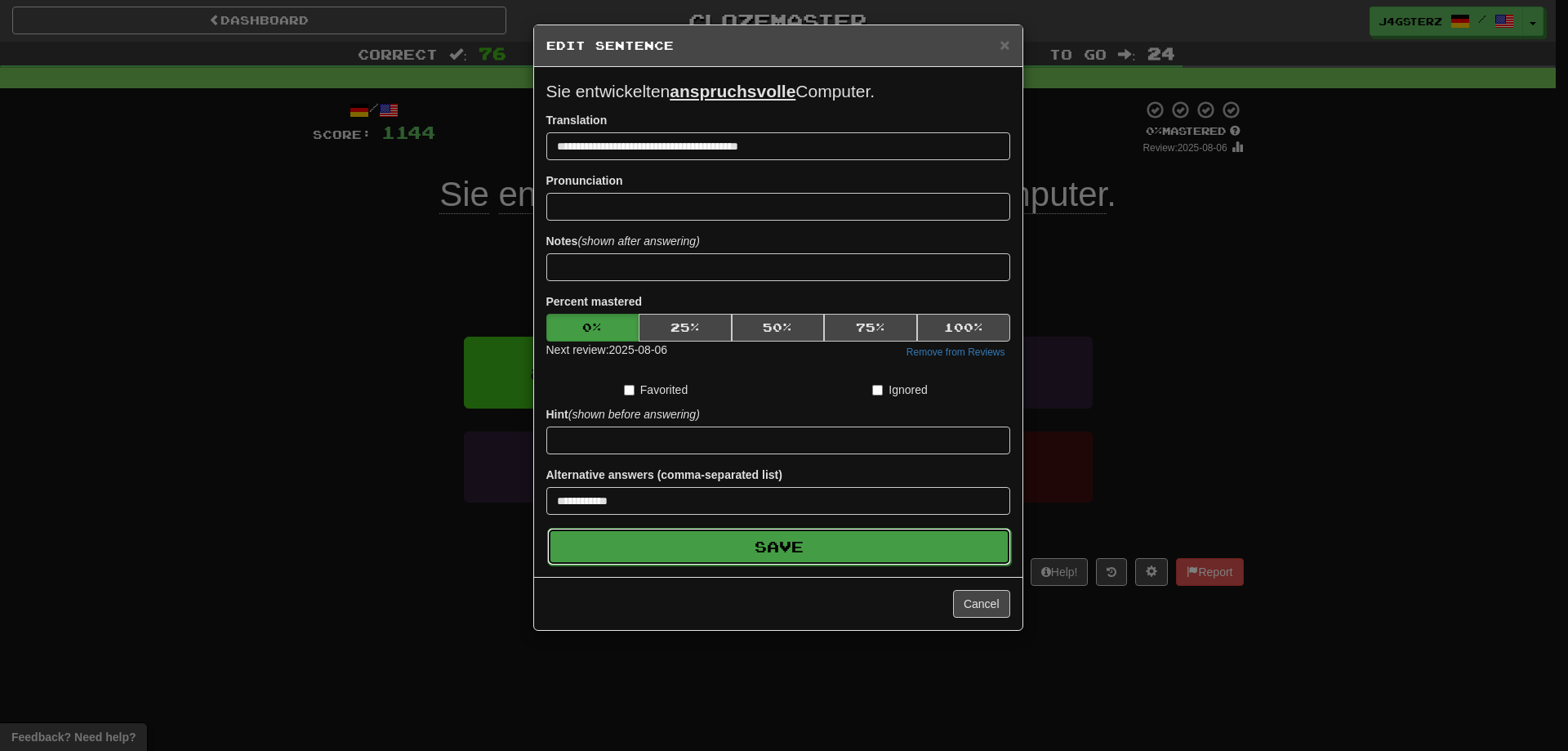 click on "Save" at bounding box center (779, 547) 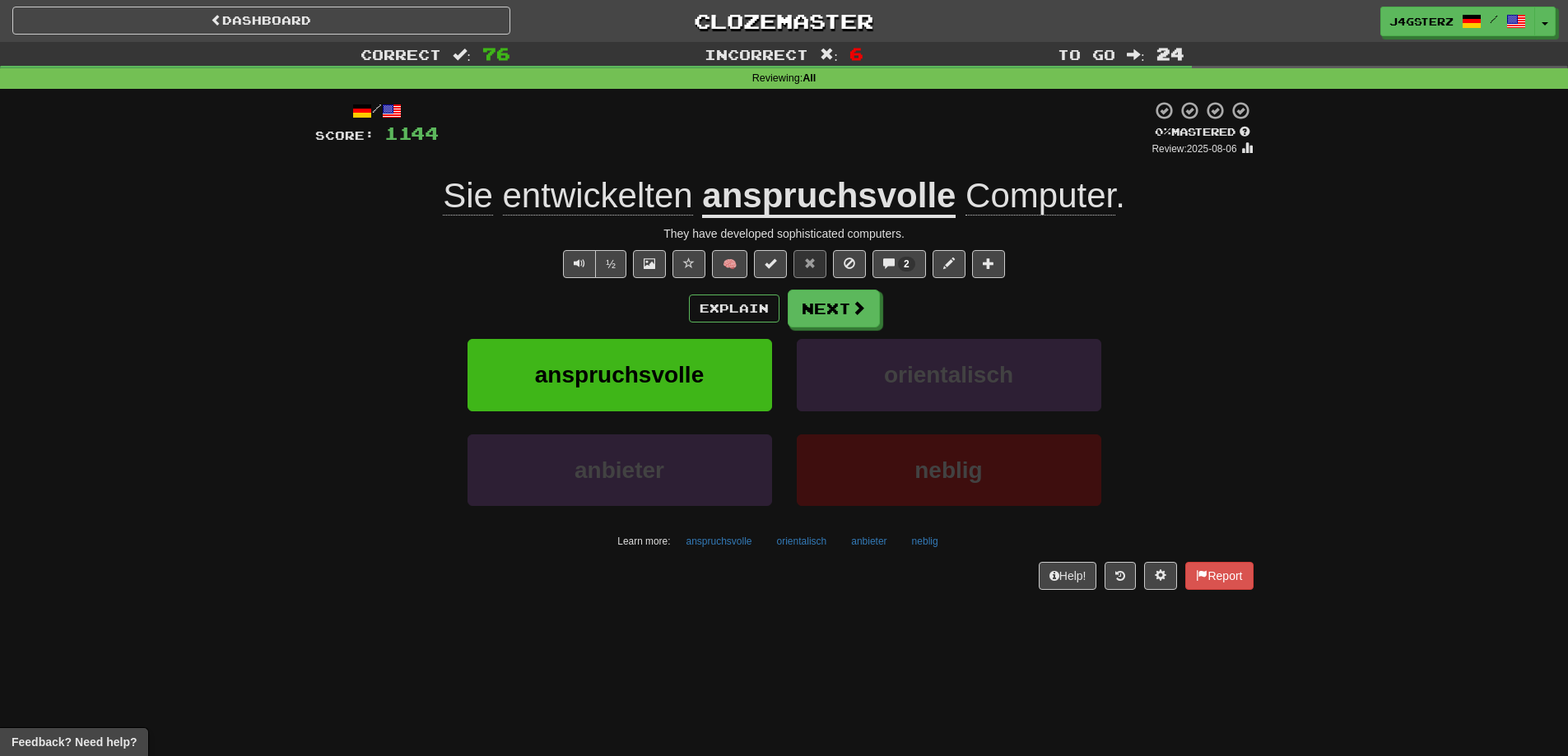 click on "/  Score:   1144 0 %  Mastered Review:  2025-08-06 Sie   entwickelten   anspruchsvolle   Computer . They have developed sophisticated computers. ½ 🧠 2 Explain Next anspruchsvolle orientalisch anbieter neblig Learn more: anspruchsvolle orientalisch anbieter neblig  Help!  Report" at bounding box center [784, 350] 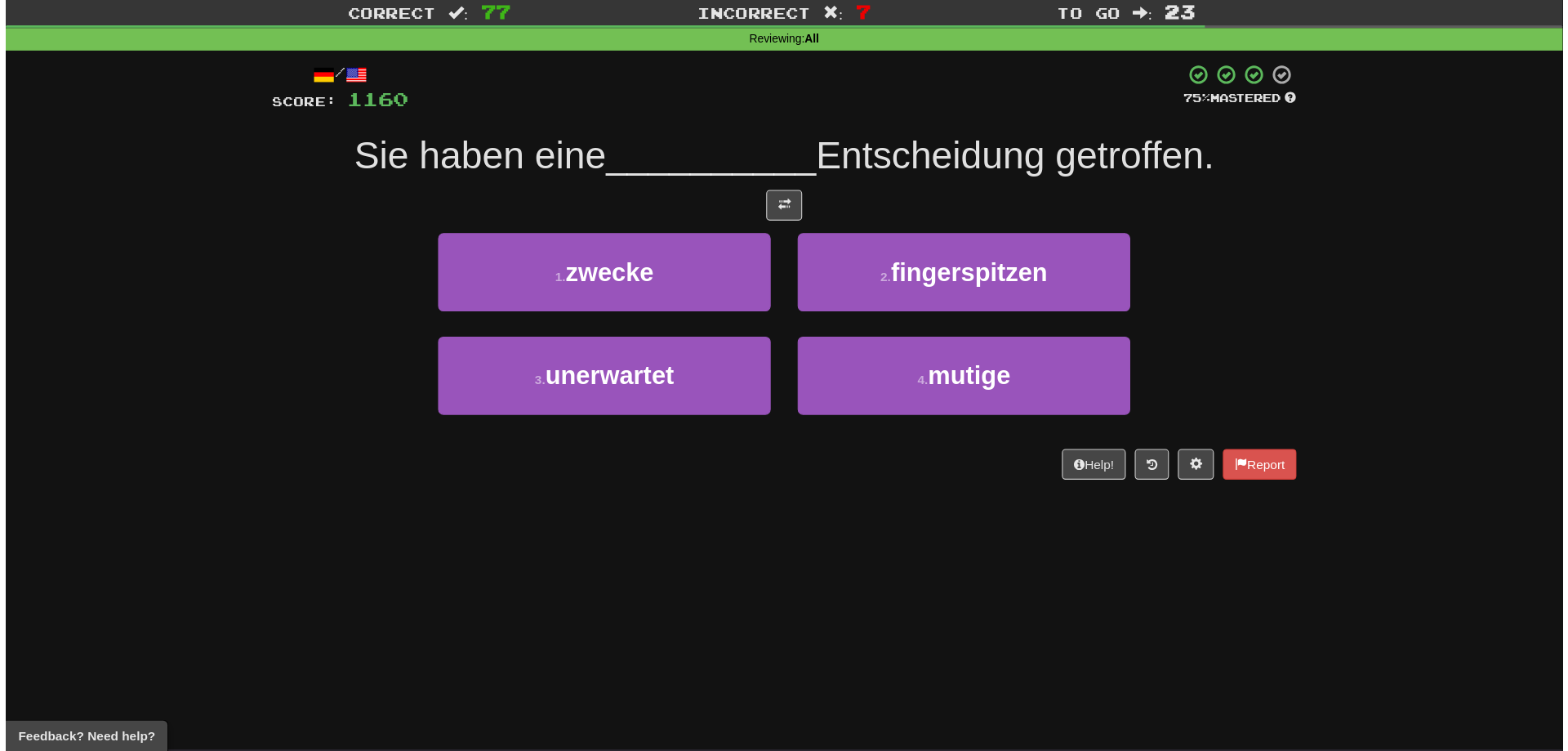 scroll, scrollTop: 8, scrollLeft: 0, axis: vertical 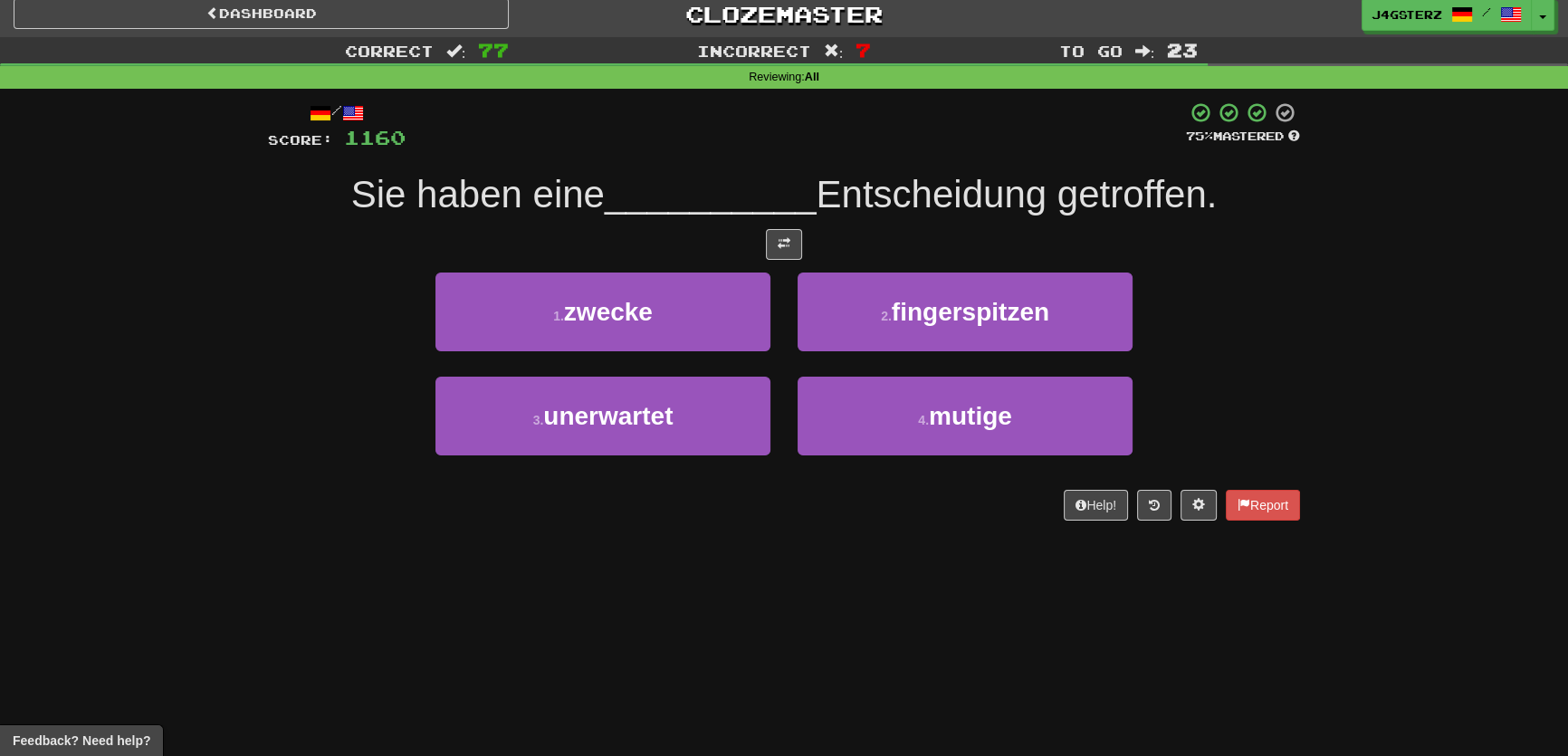 click on "Dashboard
Clozemaster
J4GSTERZ
/
Toggle Dropdown
Dashboard
Leaderboard
Activity Feed
Notifications
Profile
Discussions
Deutsch
/
English
Streak:
0
Review:
729
Daily Goal:  0 /1000
Svenska
/
English
Streak:
0
Review:
20
Points Today: 0
Deutsch
/
Magyar
Streak:
0
Review:
0
Points Today: 0
Magyar
/
English
Streak:
0
Review:
0
Points Today: 0
日本語
/
English
Streak:
0
Review:
0
Points Today: 0
한국어
/
English
Streak:
0
Review:
0
Points Today: 0
Norsk bokmål
/
English
Streak:
0
Review:
0
Points Today: 0
Toki Pona
/
English" at bounding box center (784, 368) 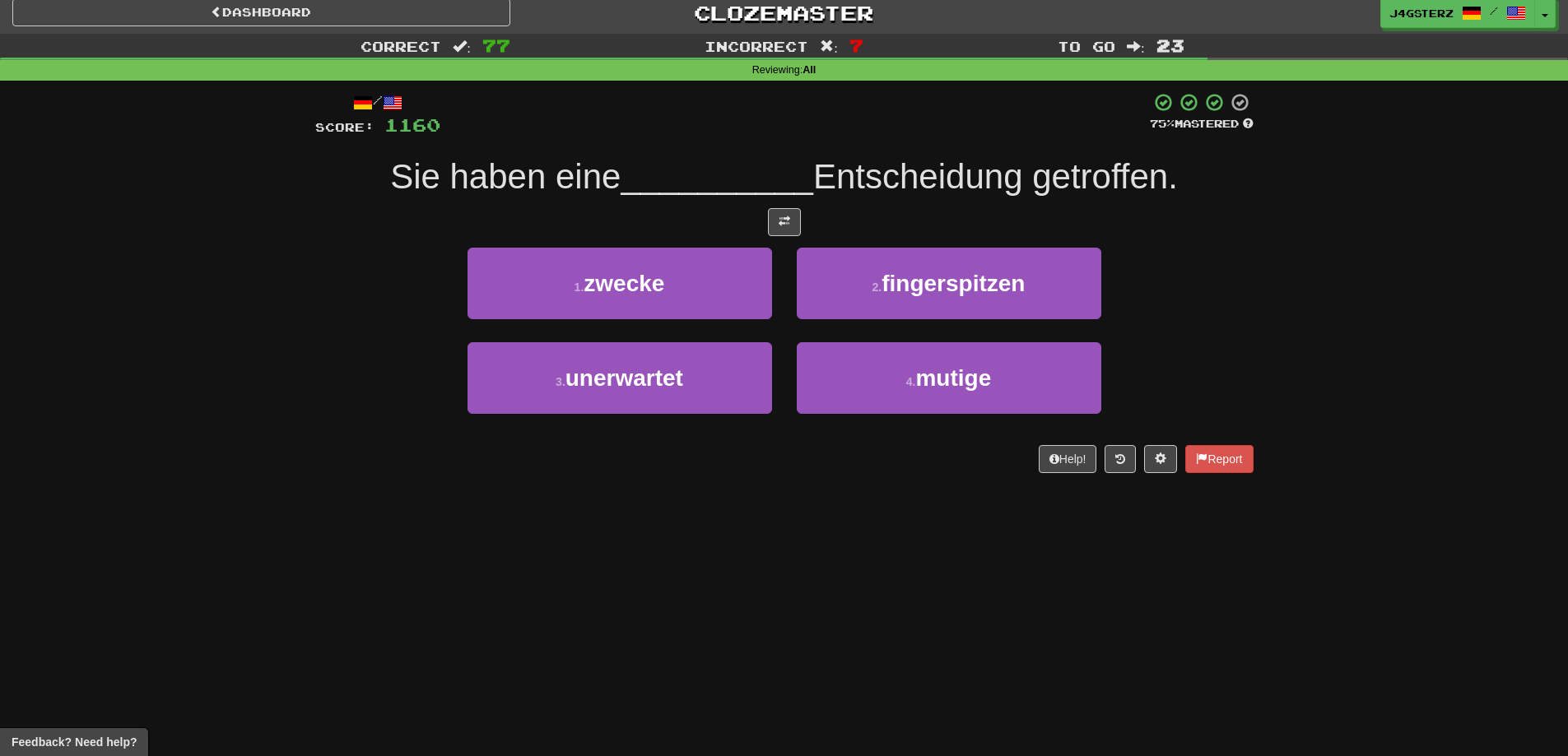 click on "Dashboard
Clozemaster
J4GSTERZ
/
Toggle Dropdown
Dashboard
Leaderboard
Activity Feed
Notifications
Profile
Discussions
Deutsch
/
English
Streak:
0
Review:
729
Daily Goal:  0 /1000
Svenska
/
English
Streak:
0
Review:
20
Points Today: 0
Deutsch
/
Magyar
Streak:
0
Review:
0
Points Today: 0
Magyar
/
English
Streak:
0
Review:
0
Points Today: 0
日本語
/
English
Streak:
0
Review:
0
Points Today: 0
한국어
/
English
Streak:
0
Review:
0
Points Today: 0
Norsk bokmål
/
English
Streak:
0
Review:
0
Points Today: 0
Toki Pona
/
English" at bounding box center [784, 369] 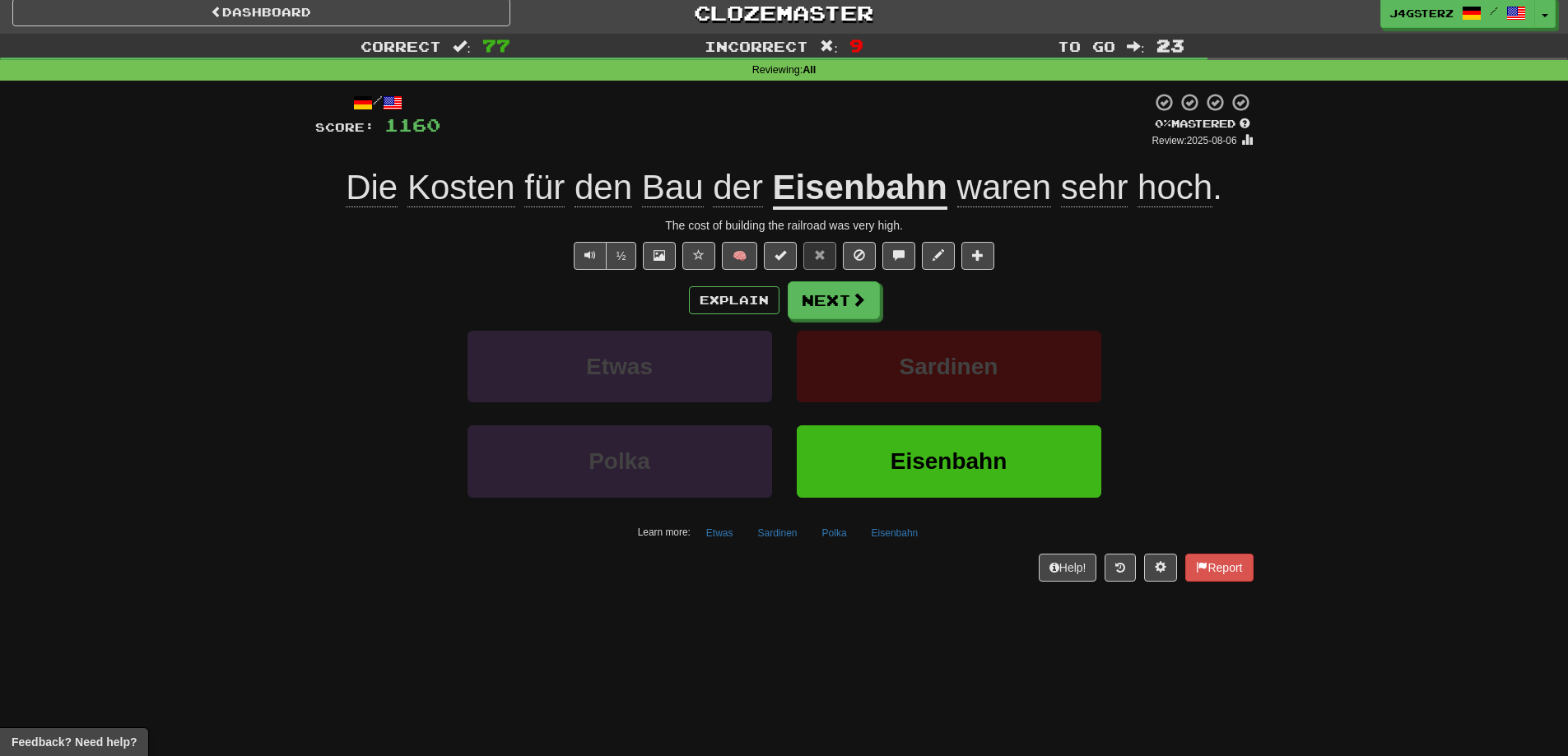 click on "/  Score:   1160 0 %  Mastered Review:  2025-08-06 Die   Kosten   für   den   Bau   der   Eisenbahn   waren   sehr   hoch . The cost of building the railroad was very high. ½ 🧠 Explain Next Etwas Sardinen Polka Eisenbahn Learn more: Etwas Sardinen Polka Eisenbahn  Help!  Report" at bounding box center (784, 336) 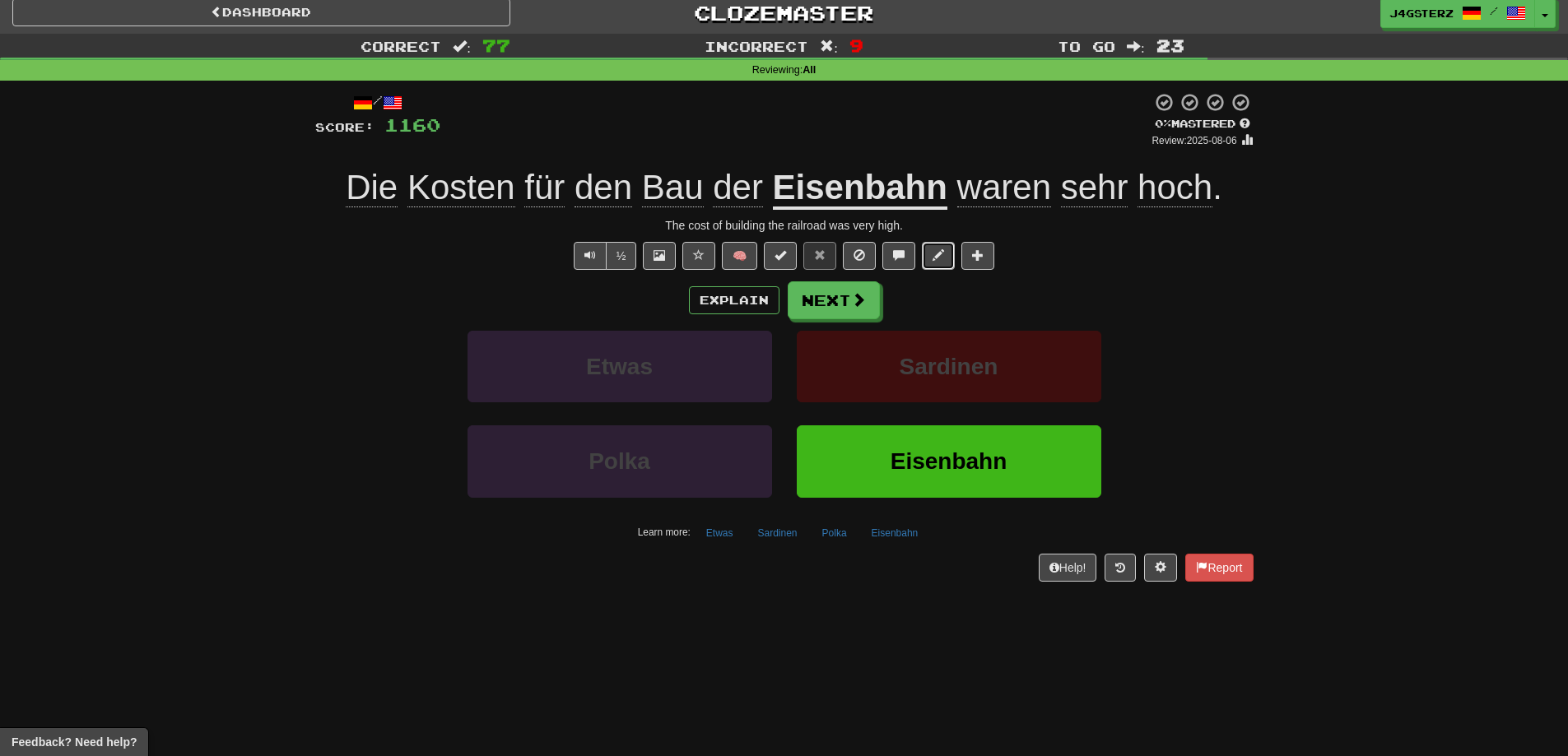click at bounding box center (938, 256) 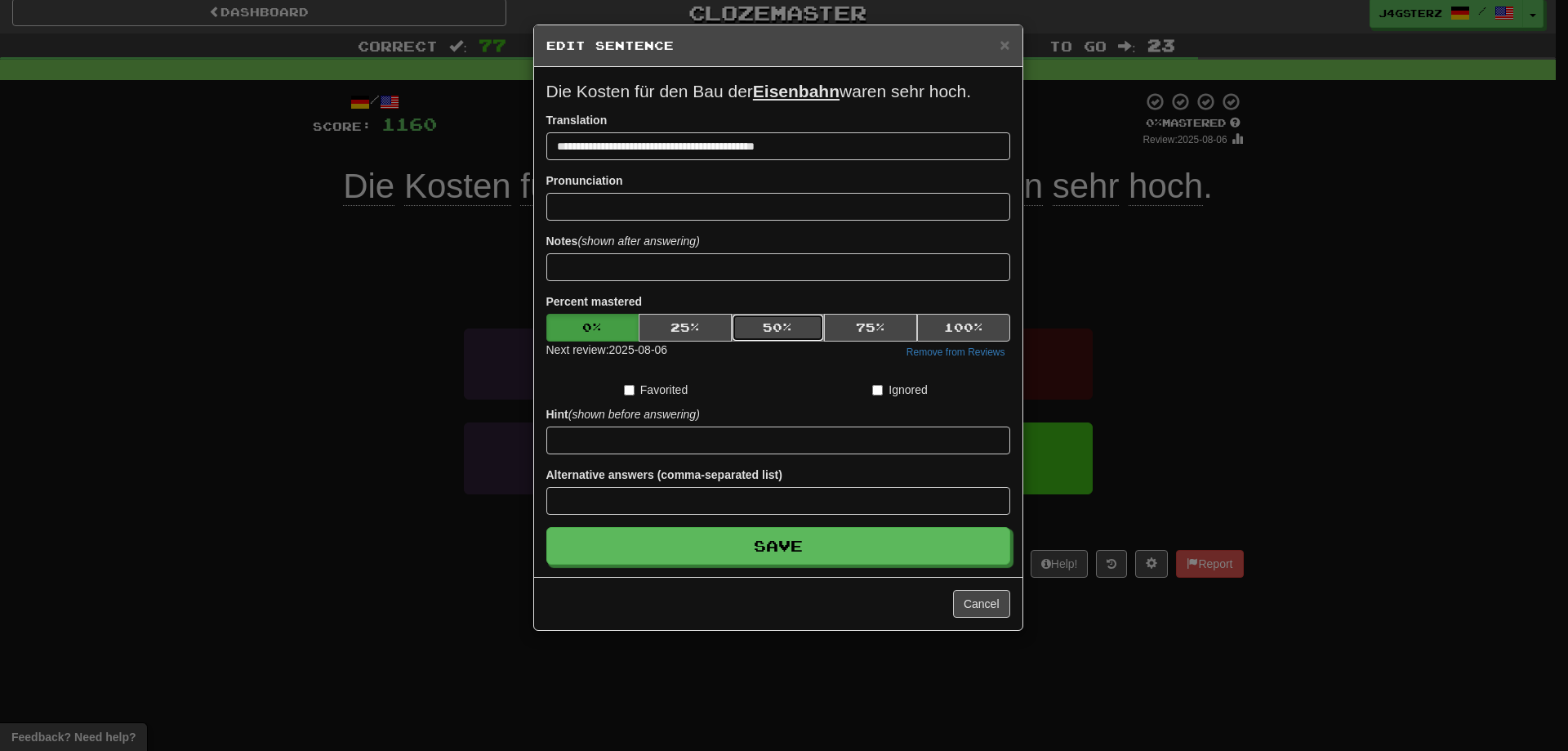 drag, startPoint x: 785, startPoint y: 320, endPoint x: 780, endPoint y: 383, distance: 63.1981 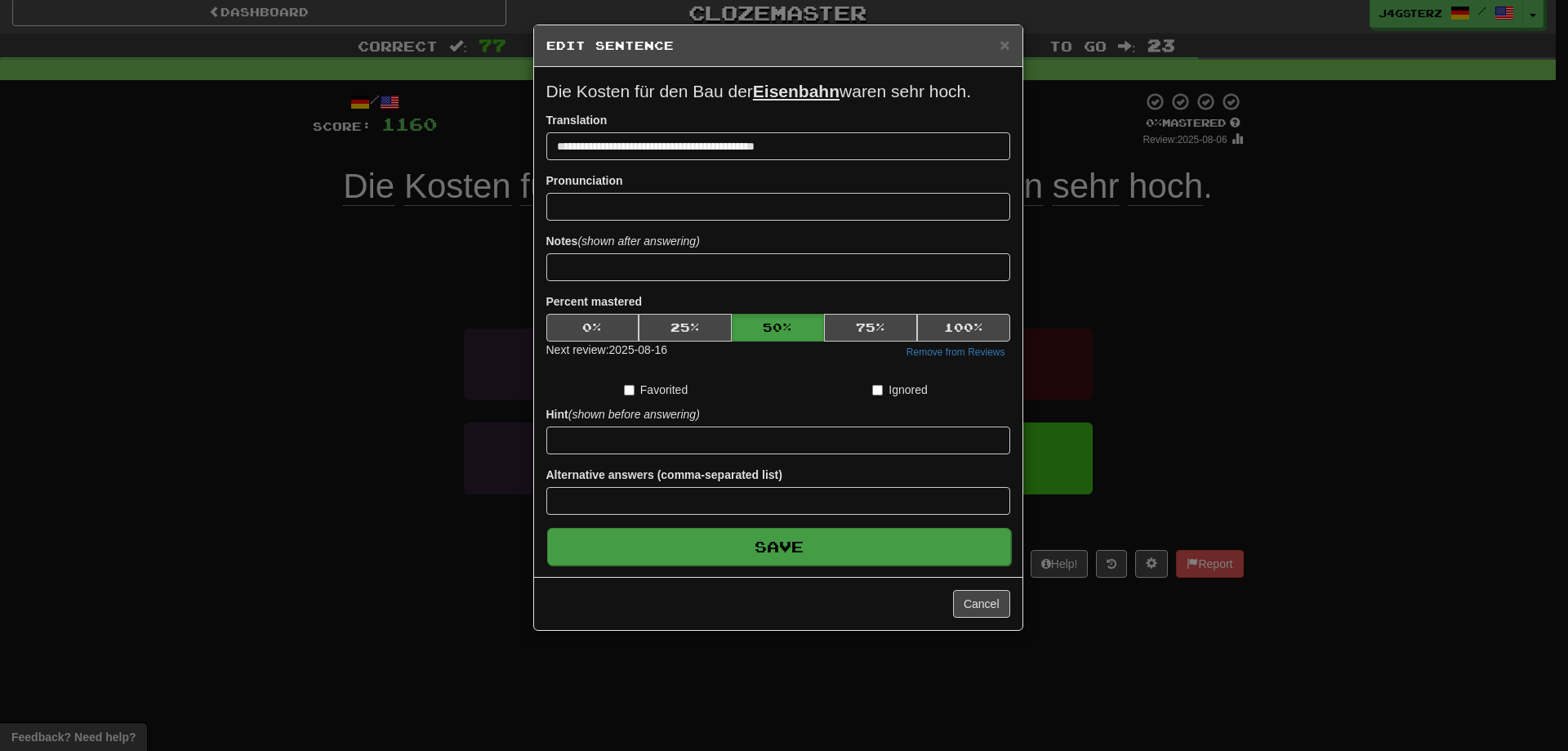 click on "**********" at bounding box center (778, 322) 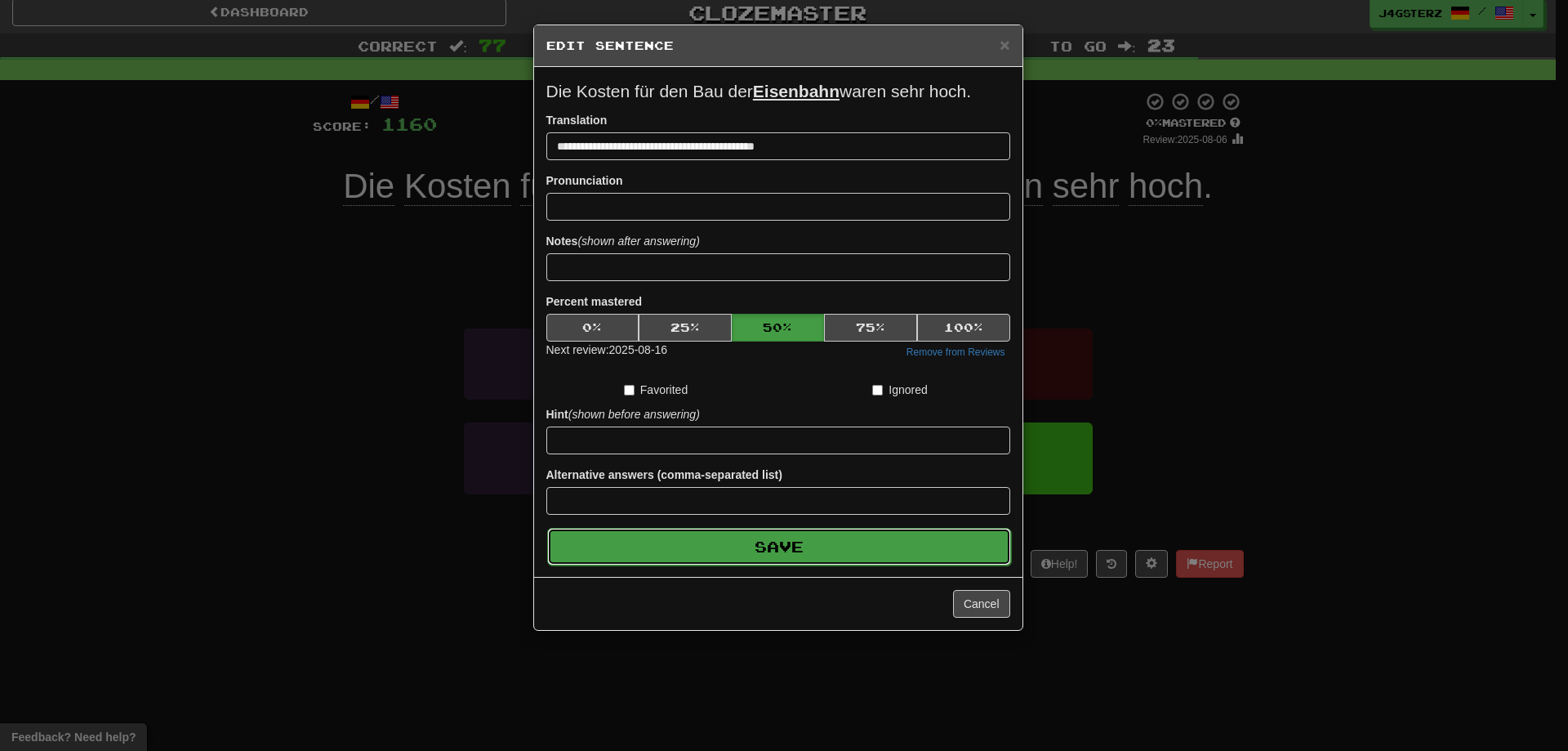 click on "Save" at bounding box center [779, 547] 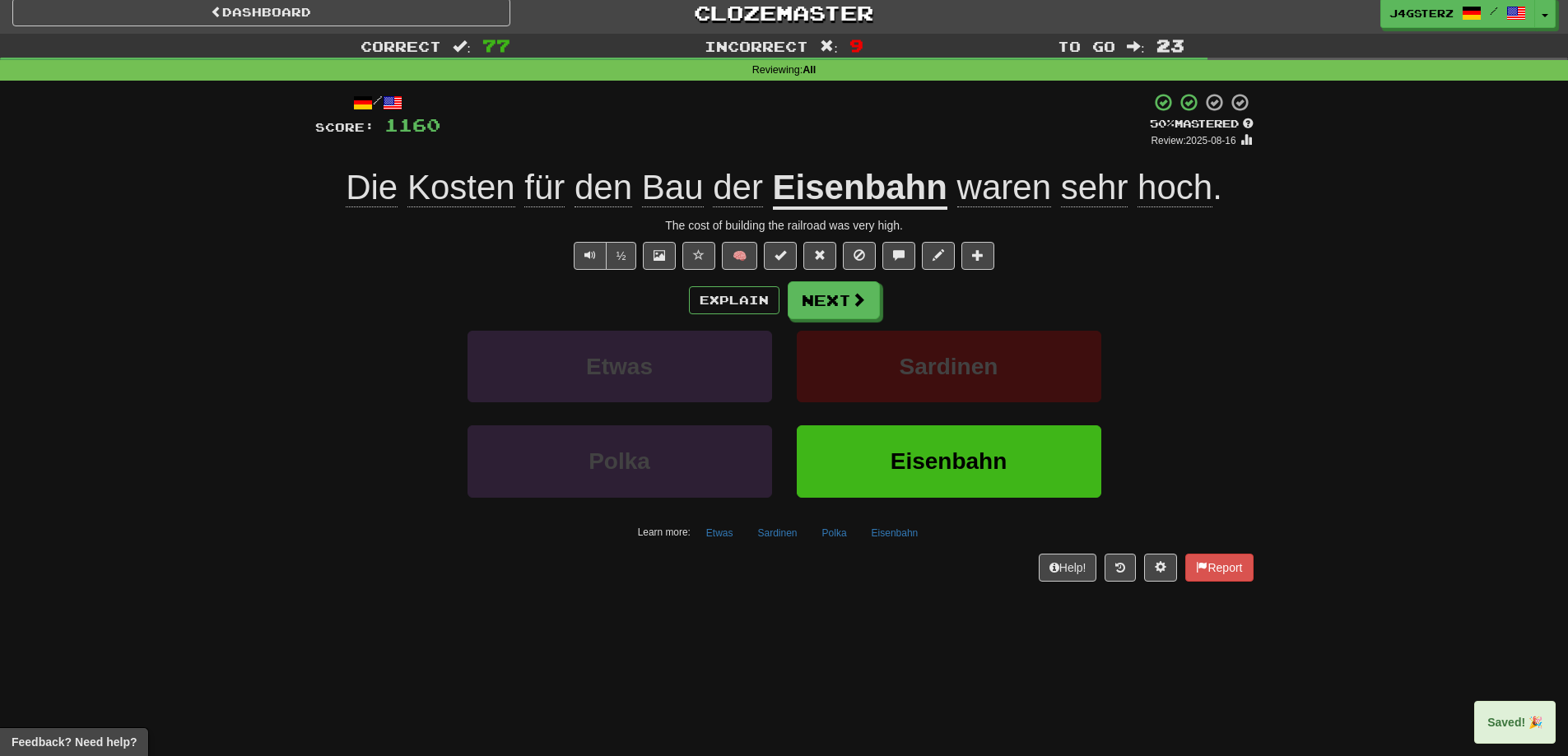 drag, startPoint x: 467, startPoint y: 607, endPoint x: 452, endPoint y: 611, distance: 15.524175 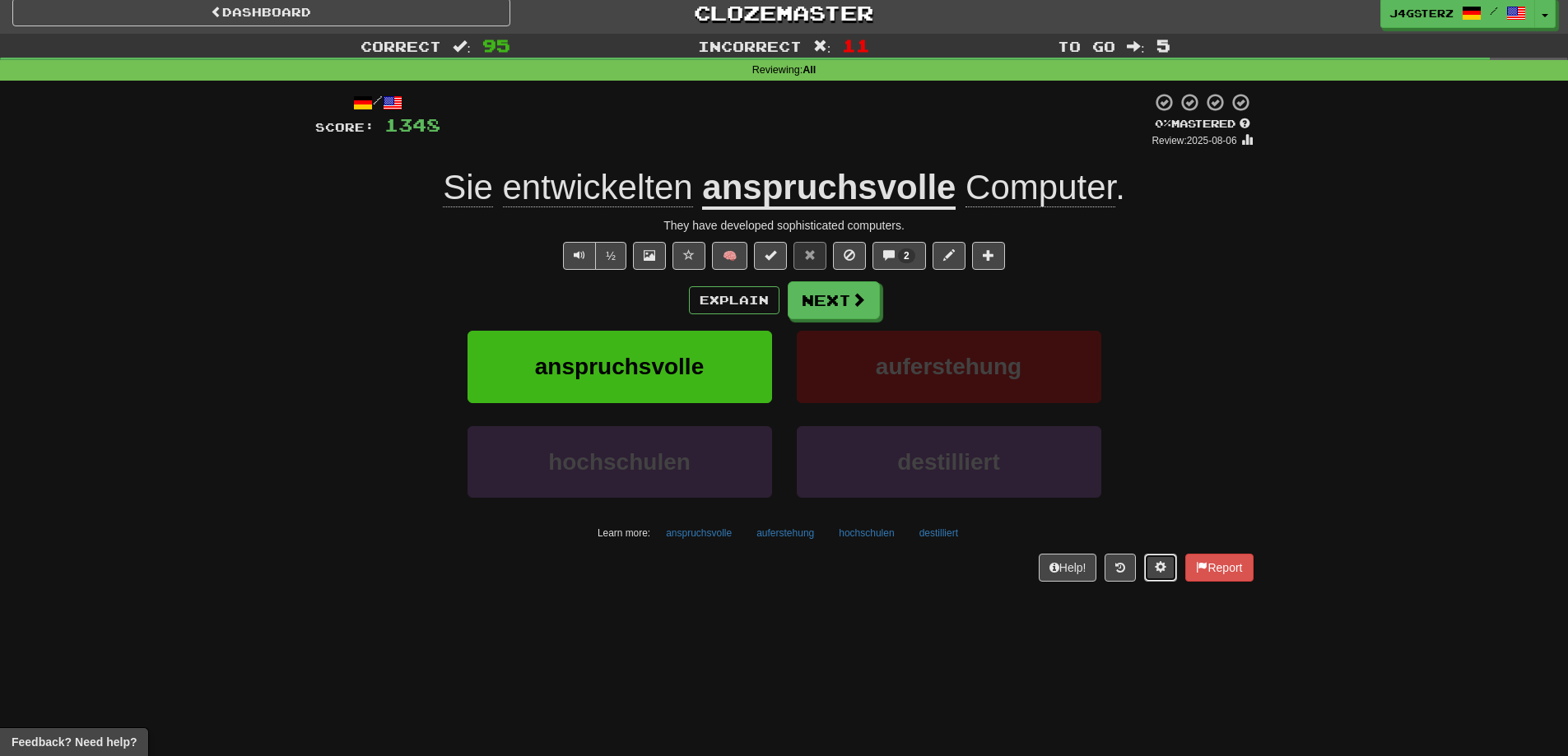click at bounding box center (1161, 568) 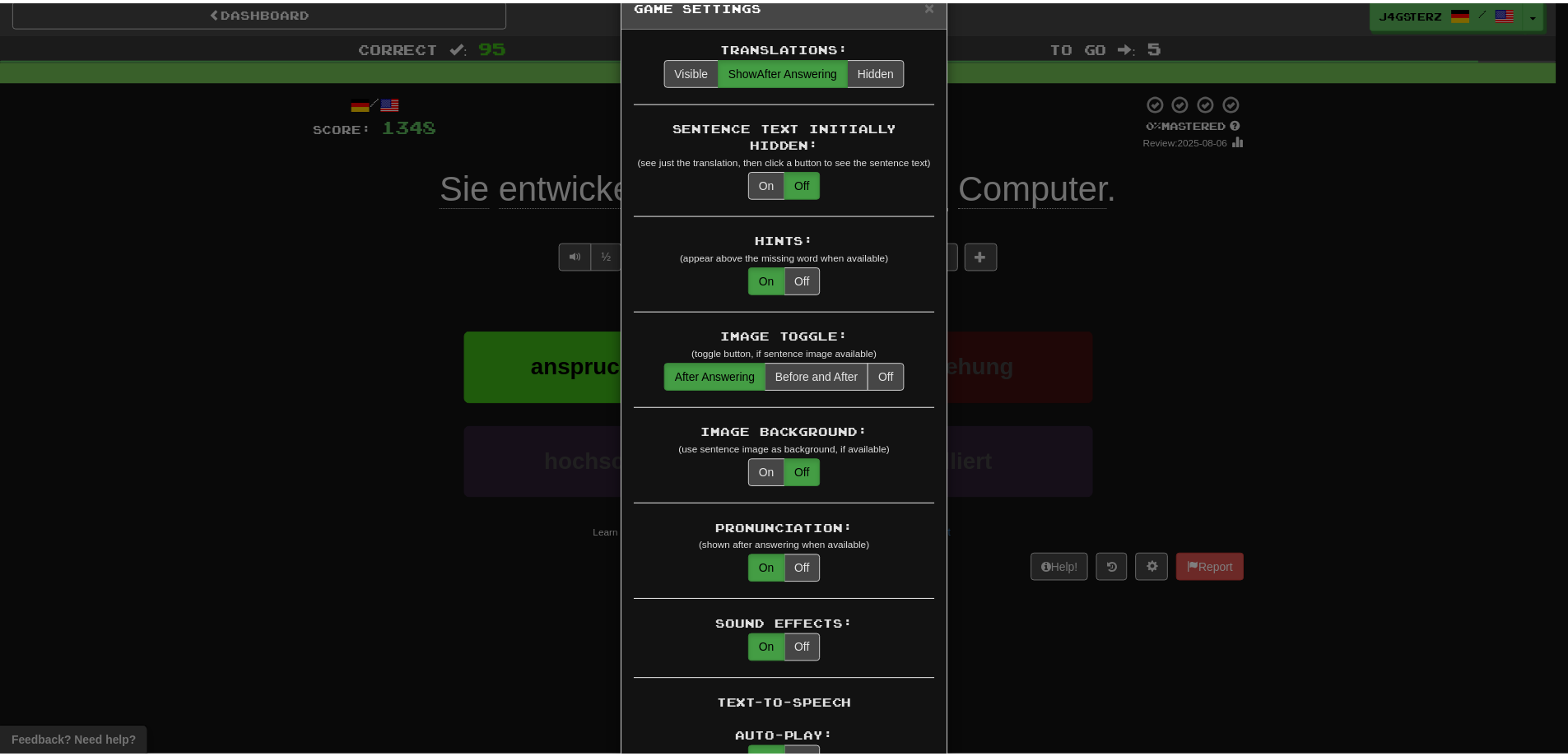 scroll, scrollTop: 0, scrollLeft: 0, axis: both 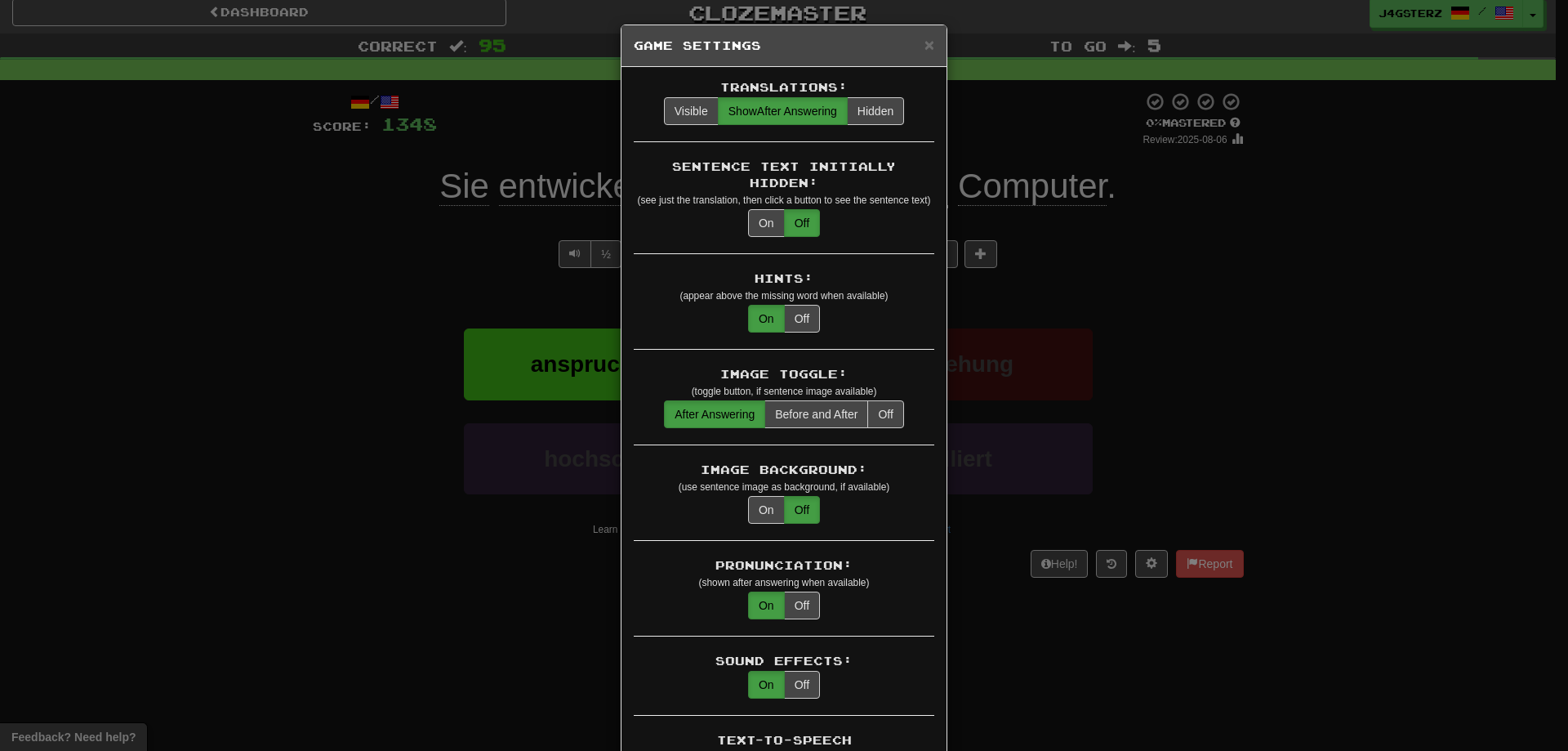 drag, startPoint x: 1061, startPoint y: 185, endPoint x: 1056, endPoint y: 206, distance: 21.587033 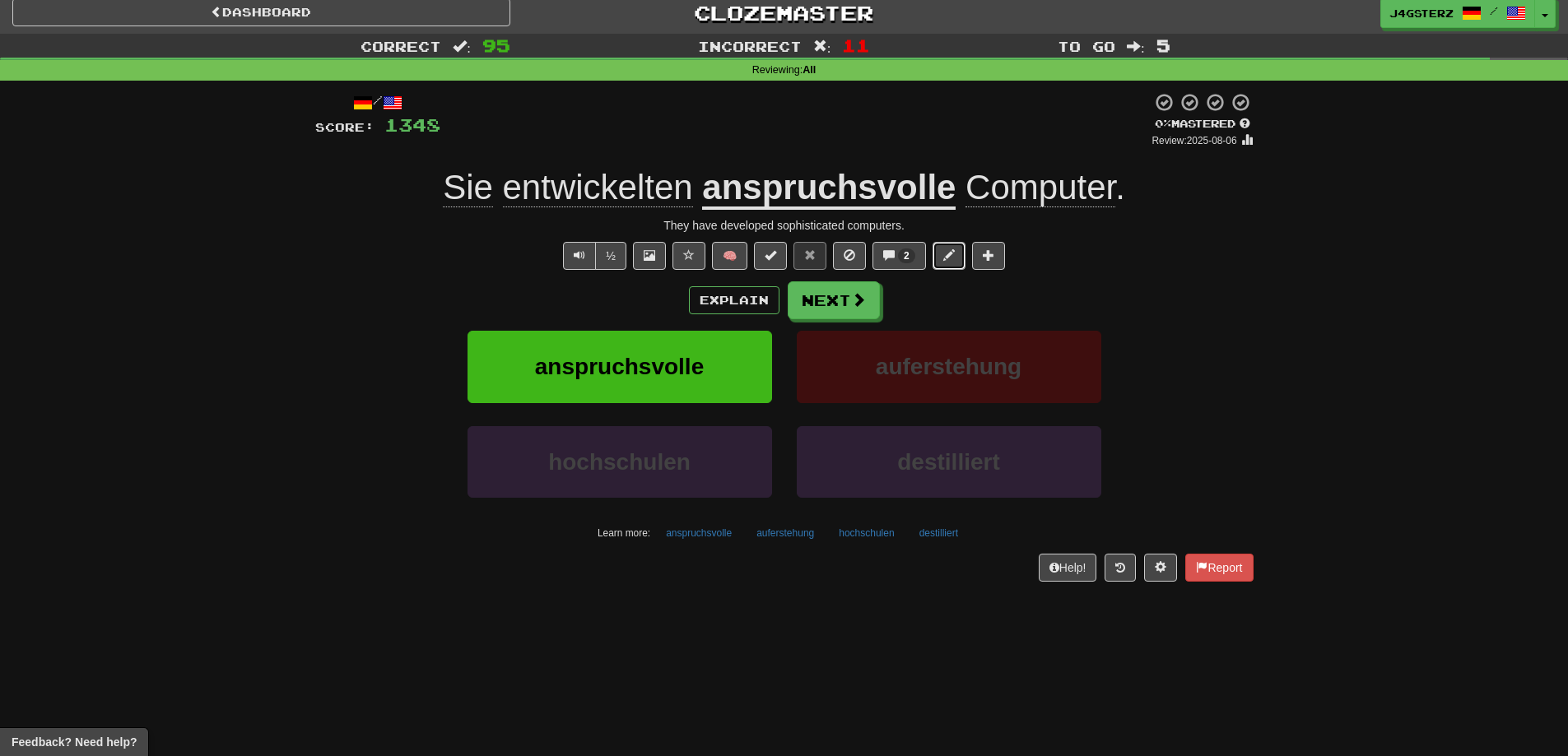 click at bounding box center (949, 256) 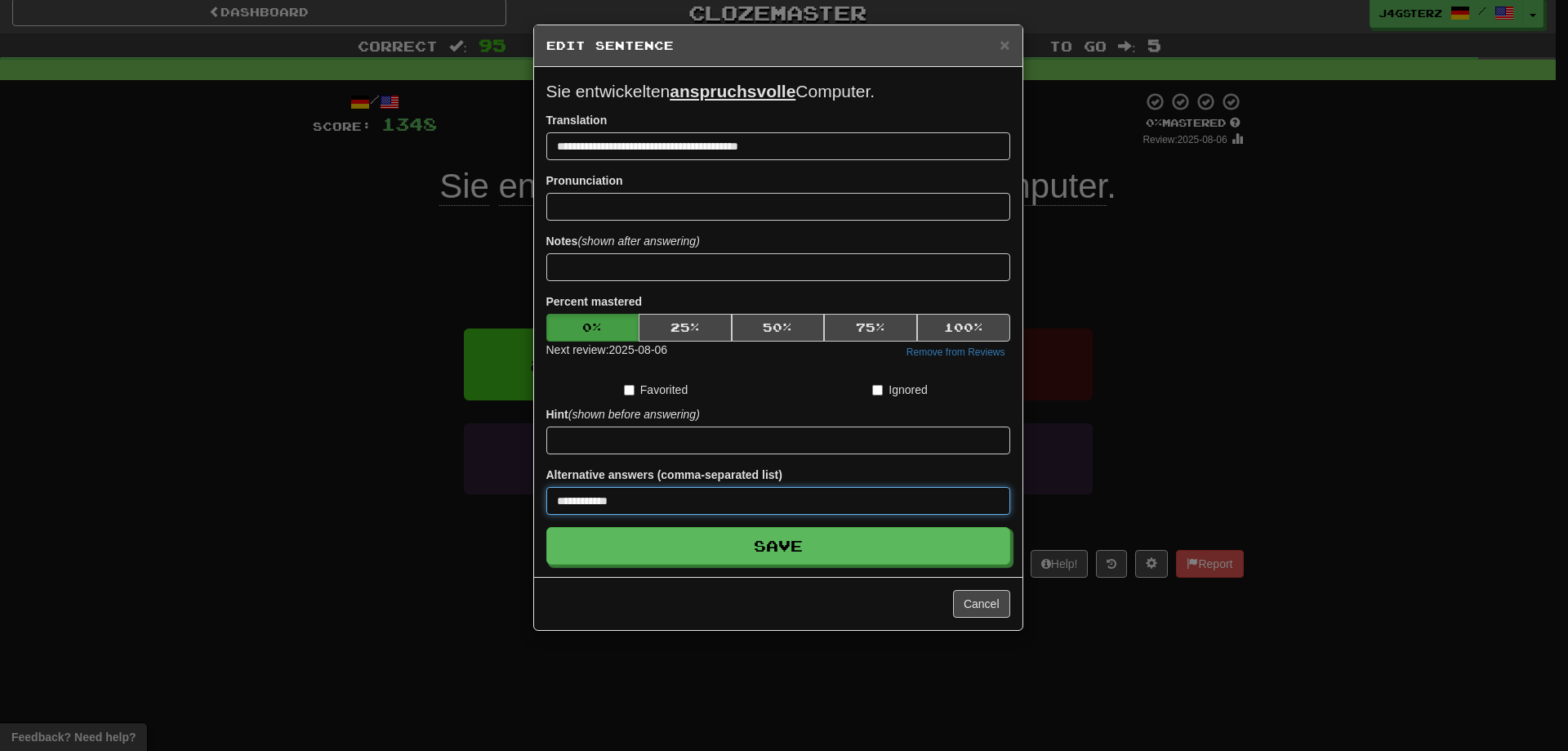 drag, startPoint x: 635, startPoint y: 507, endPoint x: 511, endPoint y: 486, distance: 125.7657 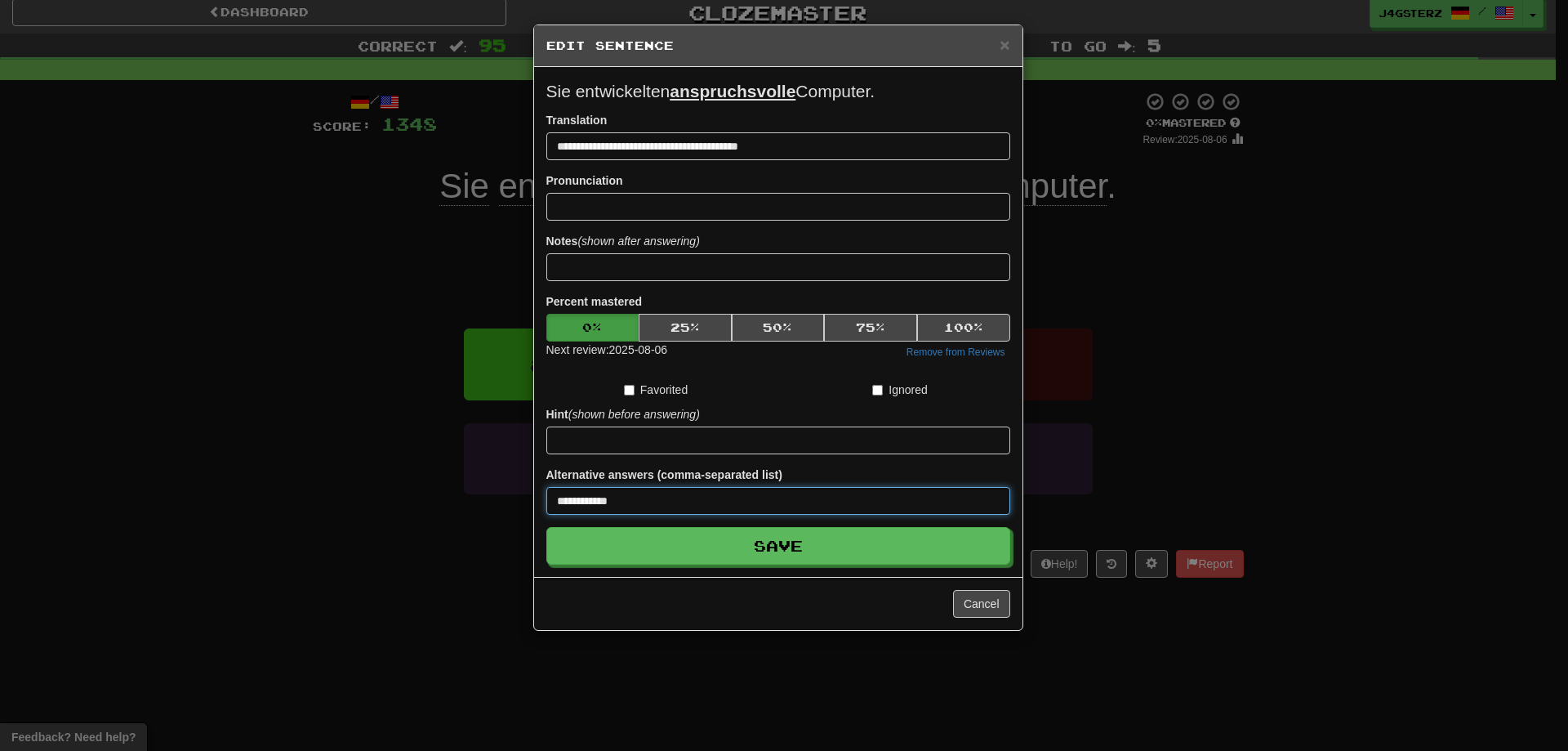 click on "**********" at bounding box center [778, 501] 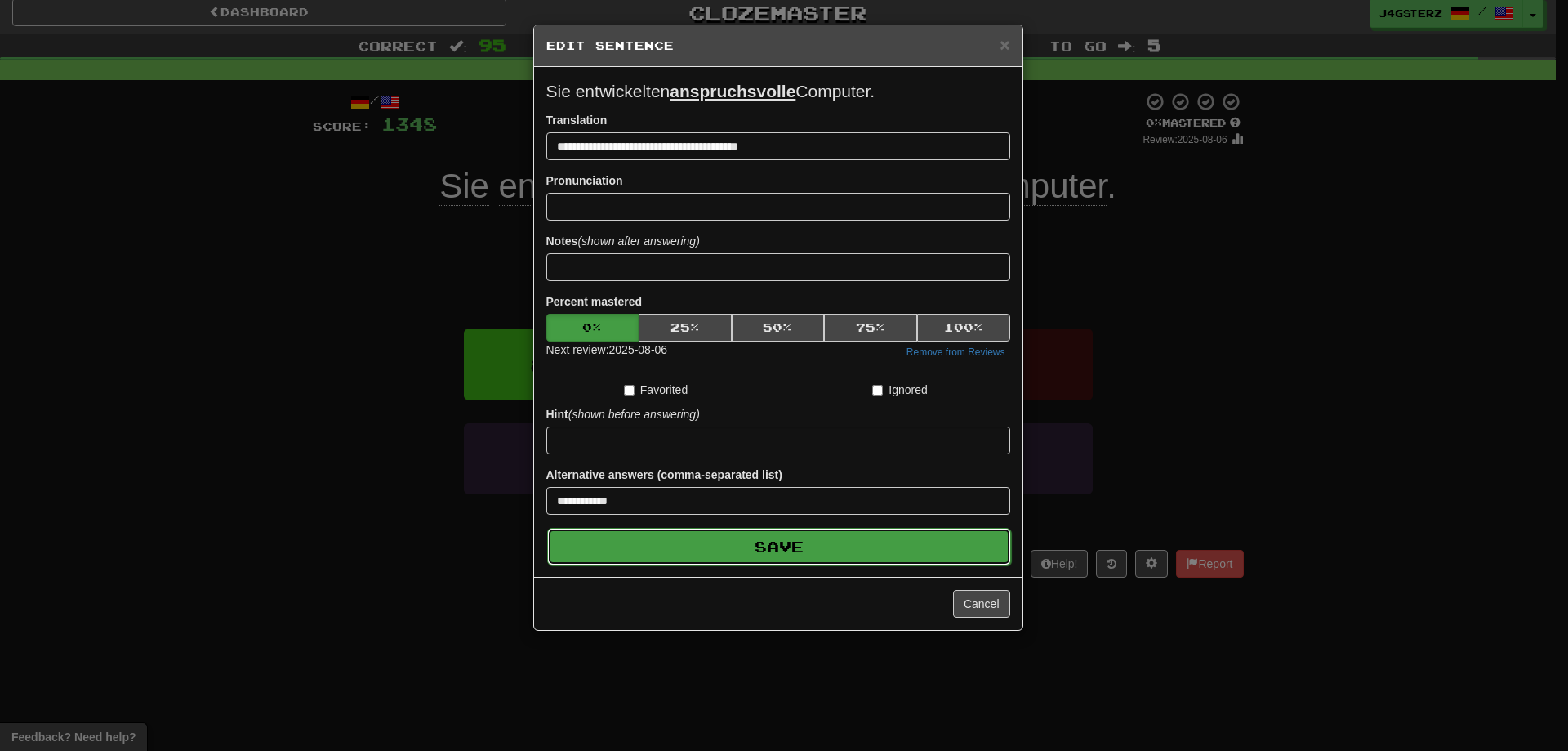 click on "Save" at bounding box center (779, 547) 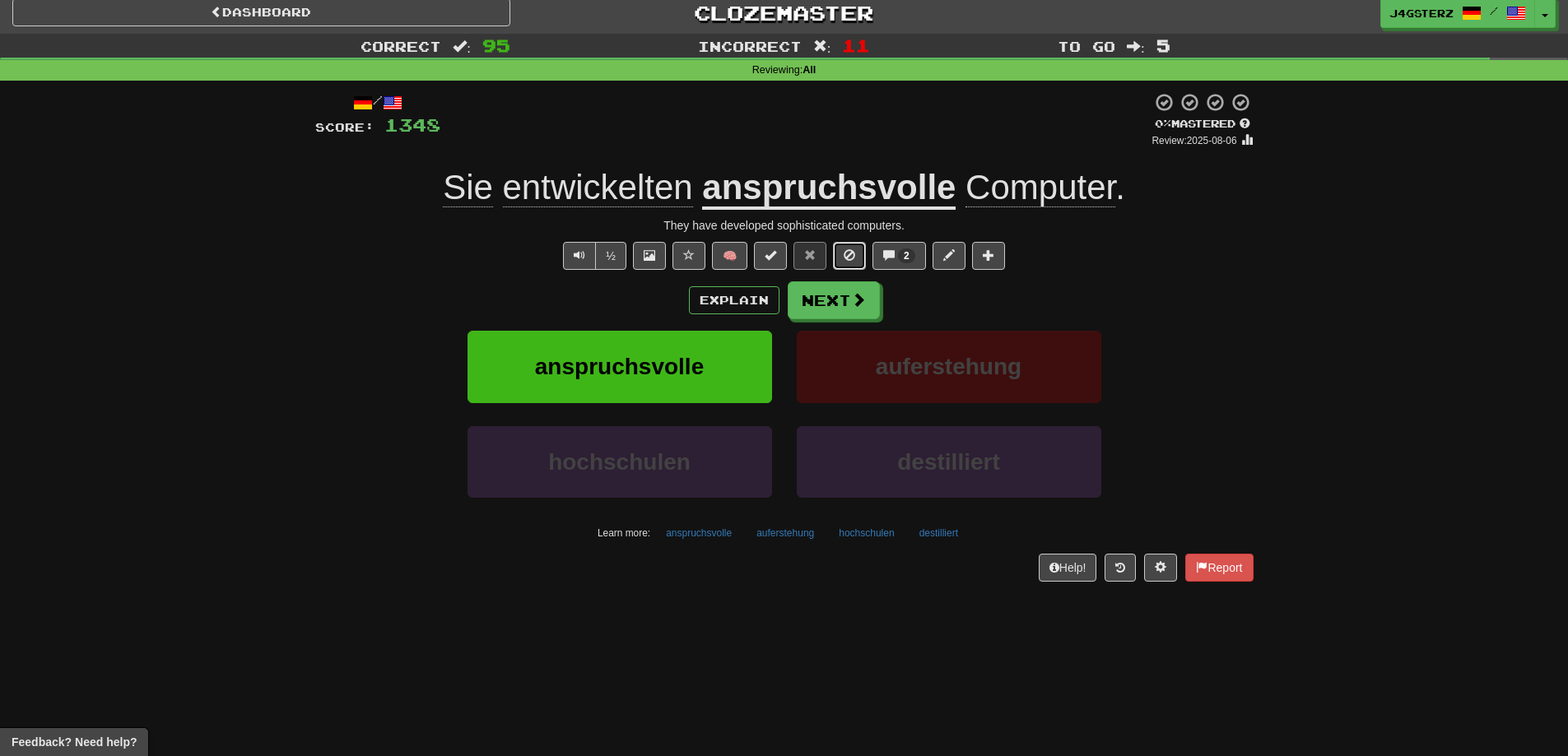 click at bounding box center (849, 255) 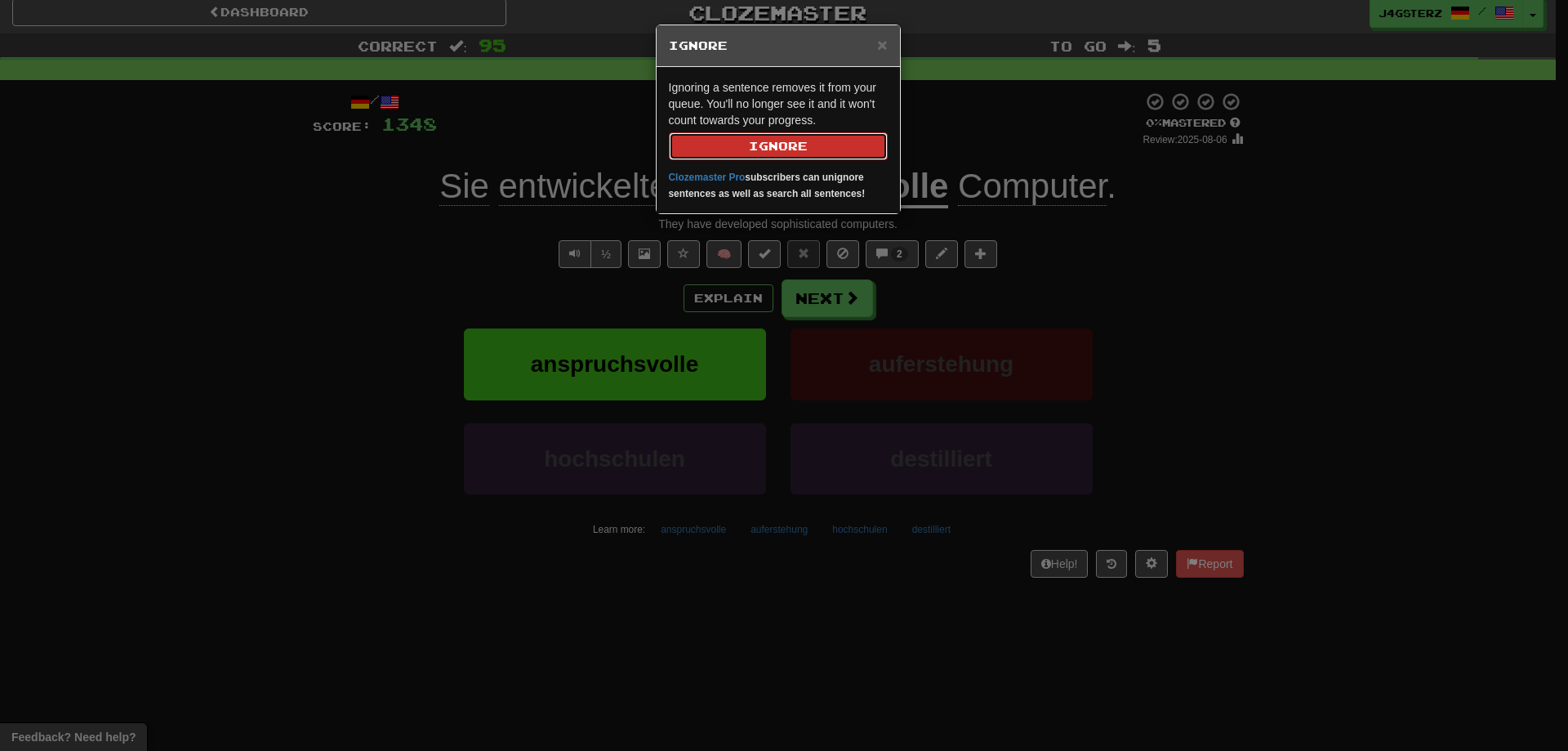 click on "Ignore" at bounding box center (778, 146) 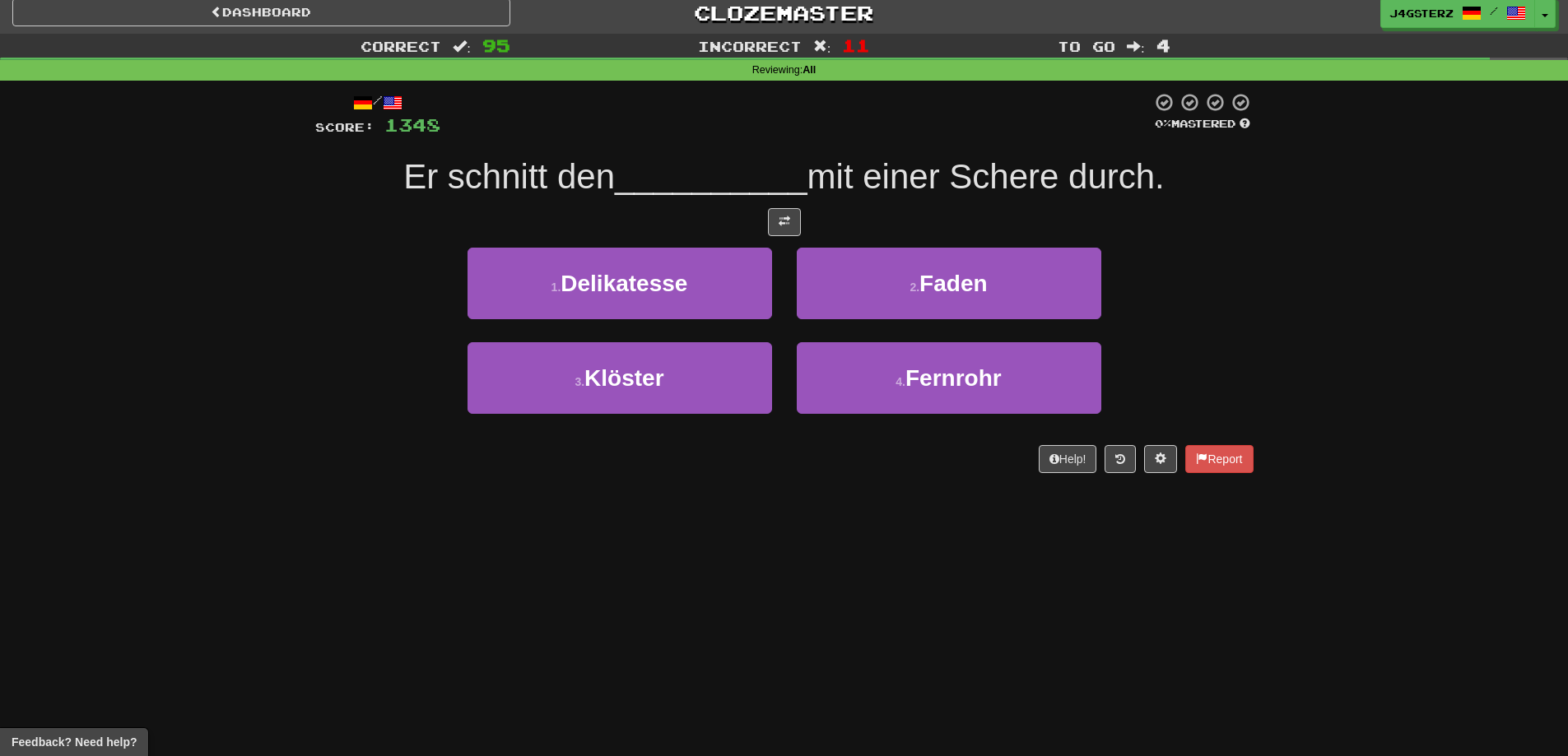 drag, startPoint x: 407, startPoint y: 526, endPoint x: 410, endPoint y: 513, distance: 13.34166 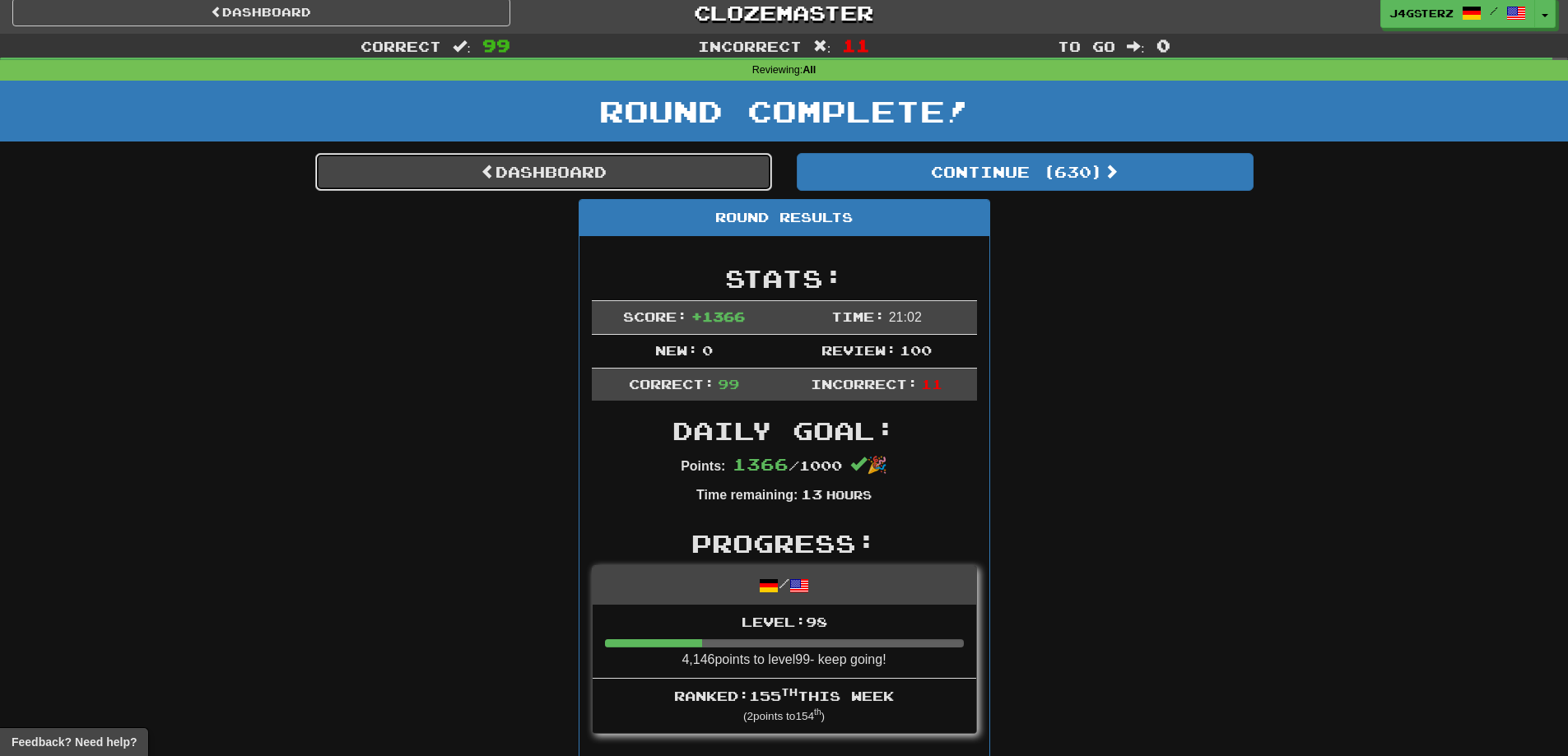 click on "Dashboard" at bounding box center (543, 172) 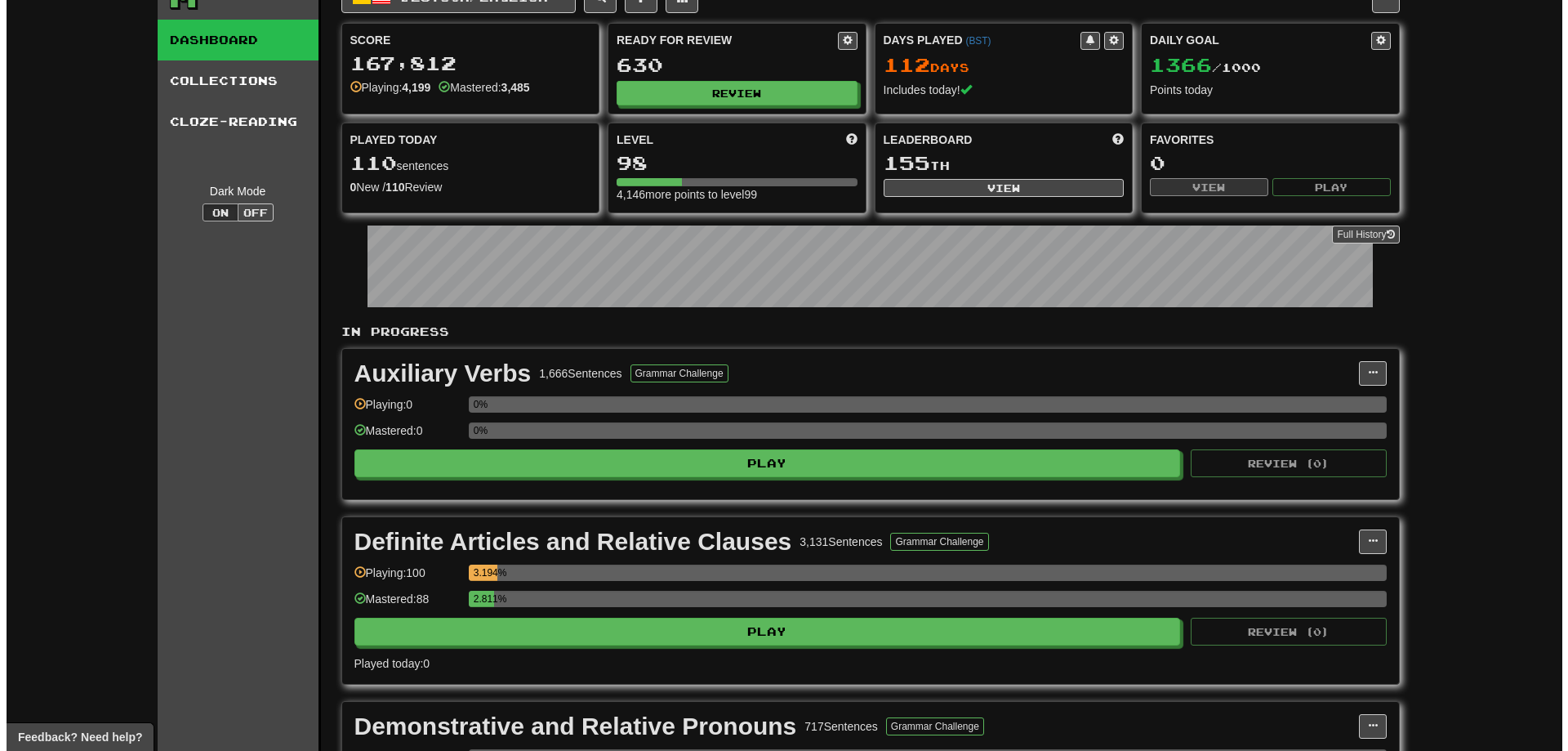 scroll, scrollTop: 0, scrollLeft: 0, axis: both 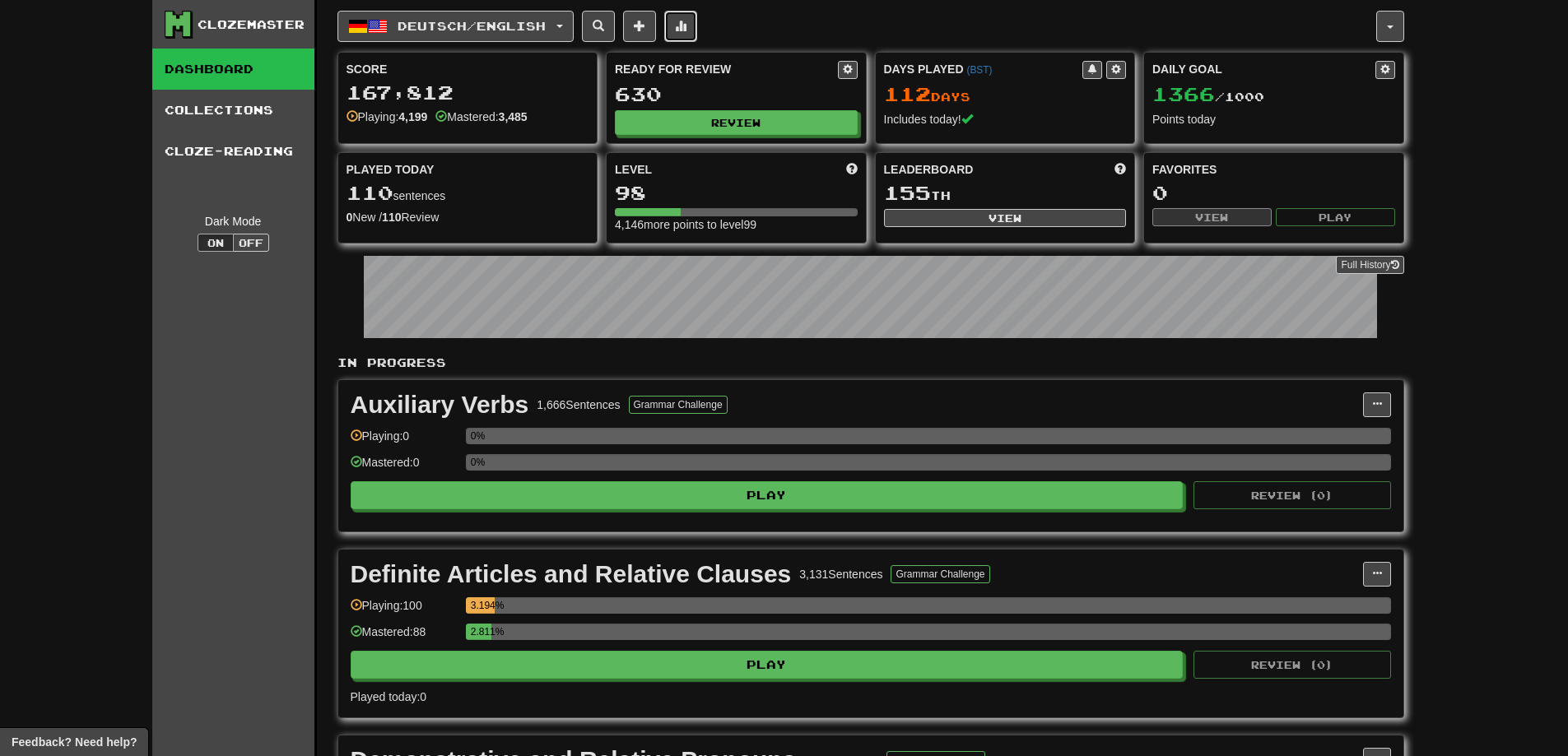 click at bounding box center [681, 26] 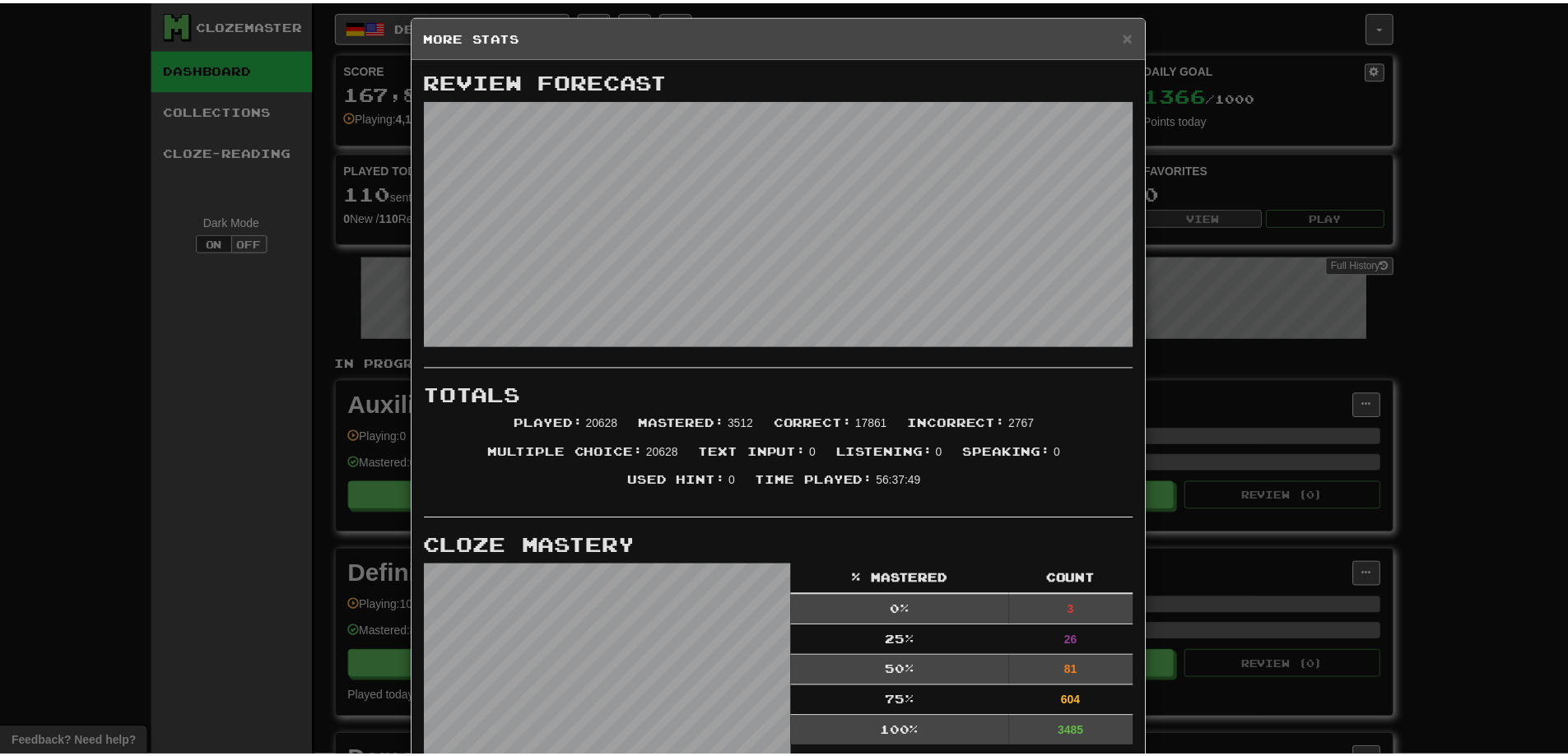 scroll, scrollTop: 0, scrollLeft: 0, axis: both 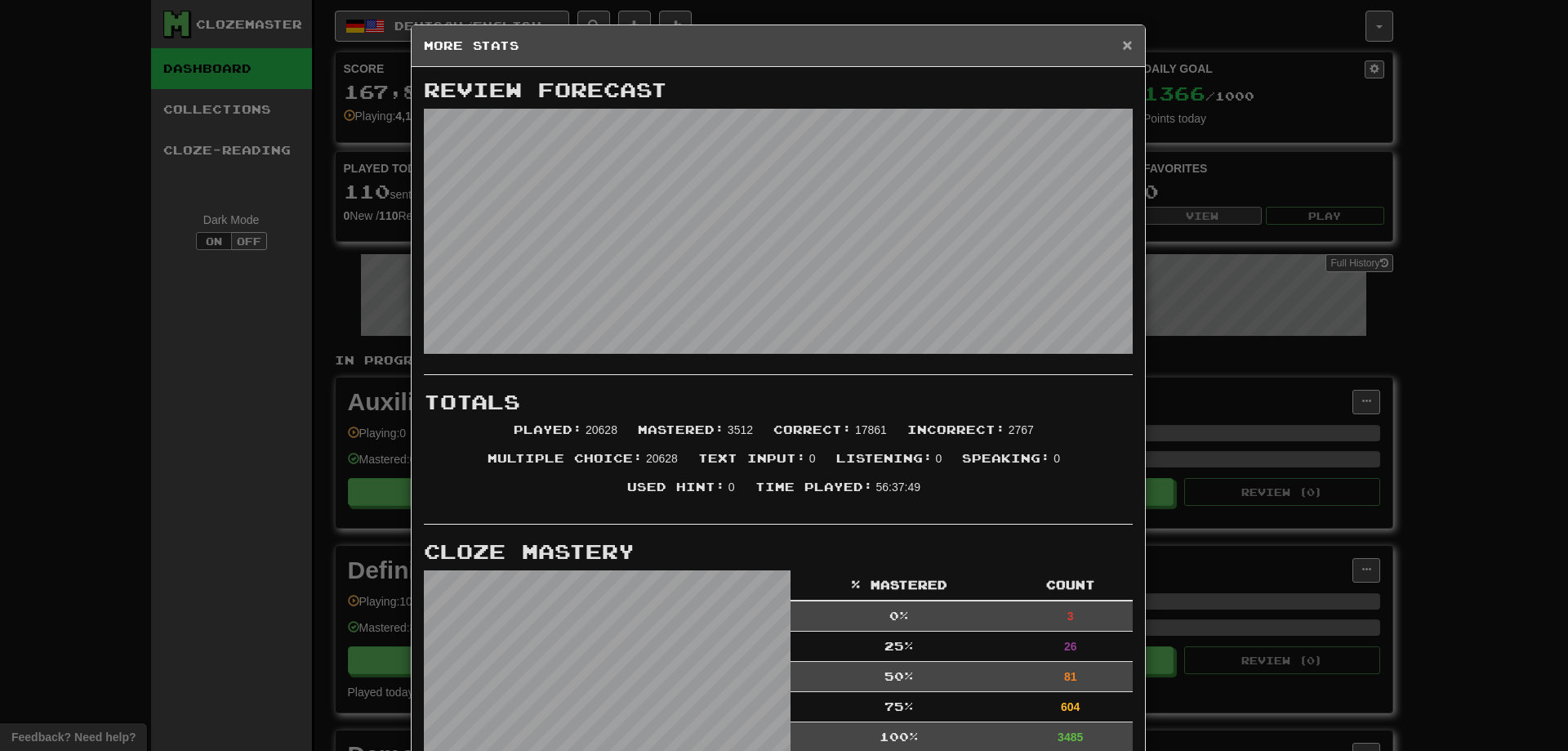 click on "×" at bounding box center (1127, 44) 